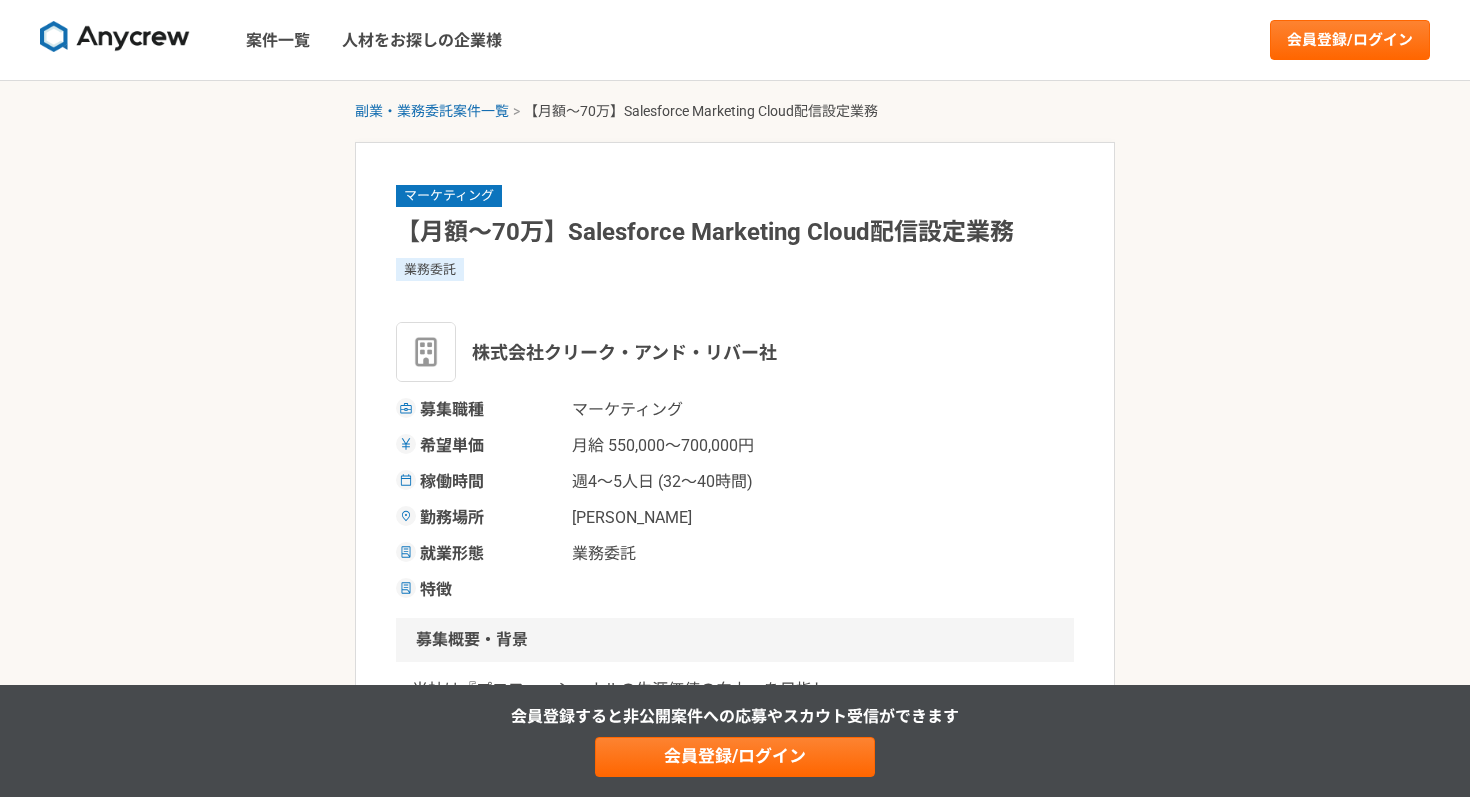scroll, scrollTop: 0, scrollLeft: 0, axis: both 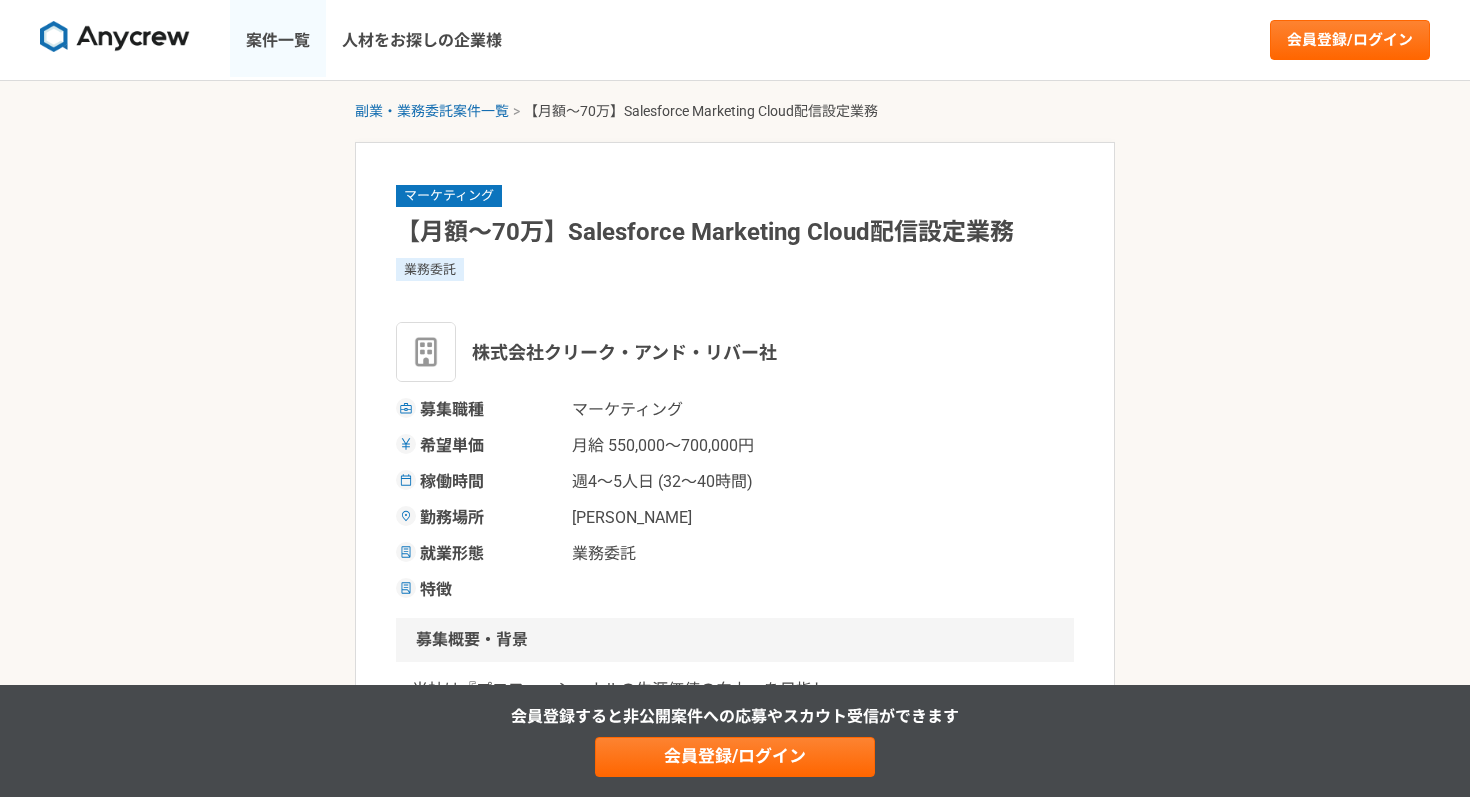 click on "案件一覧" at bounding box center (278, 40) 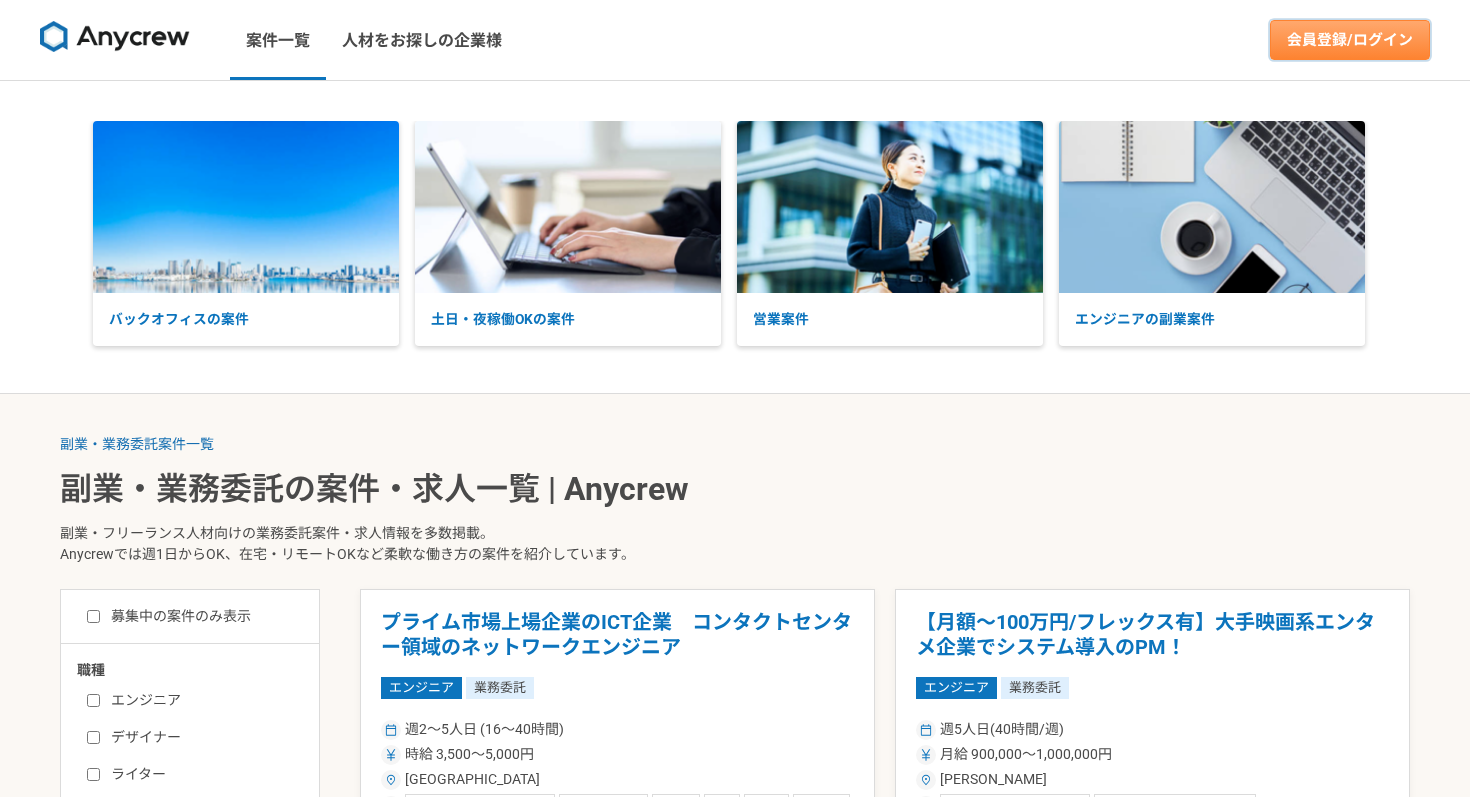 click on "会員登録/ログイン" at bounding box center [1350, 40] 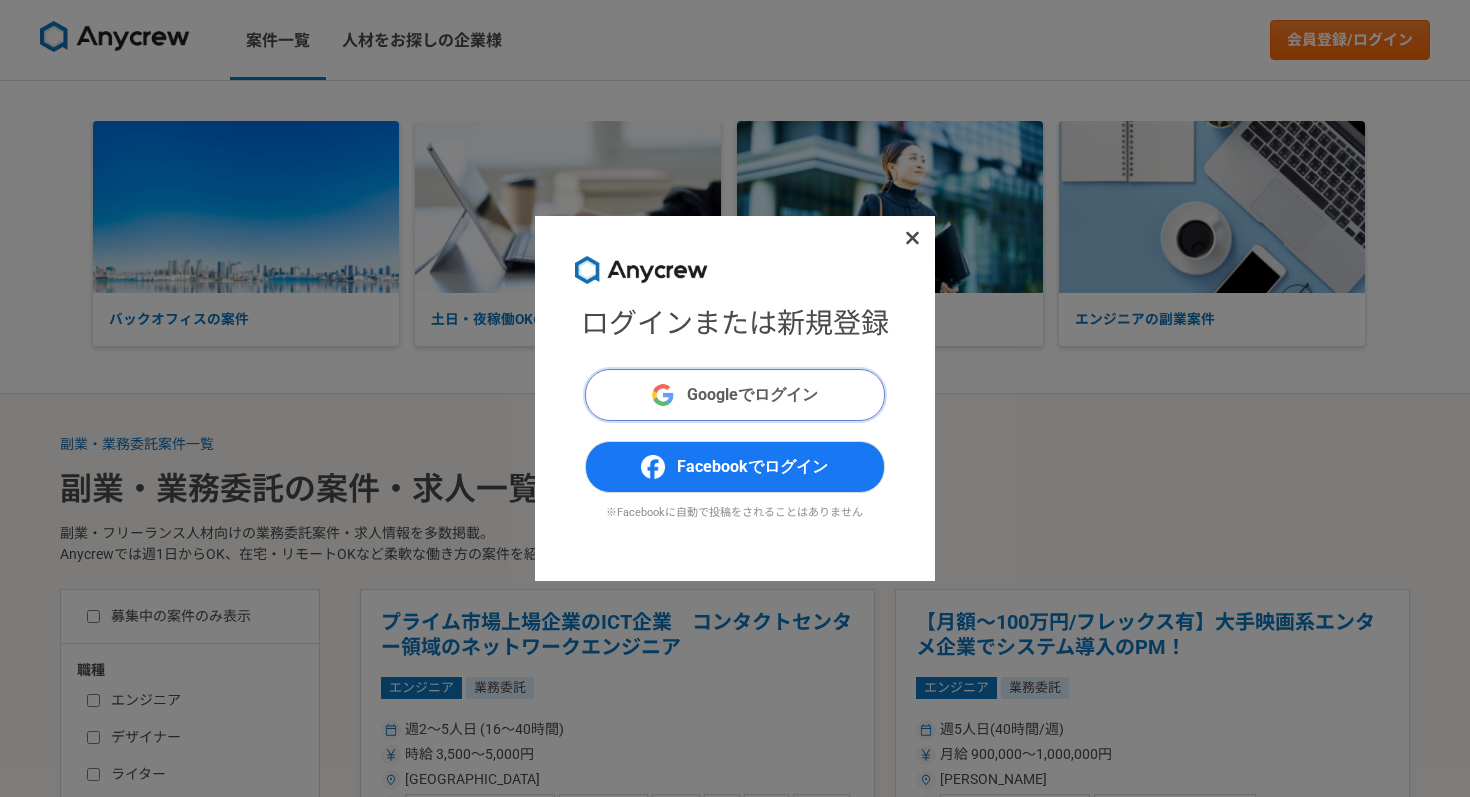 click on "Googleでログイン" at bounding box center [735, 395] 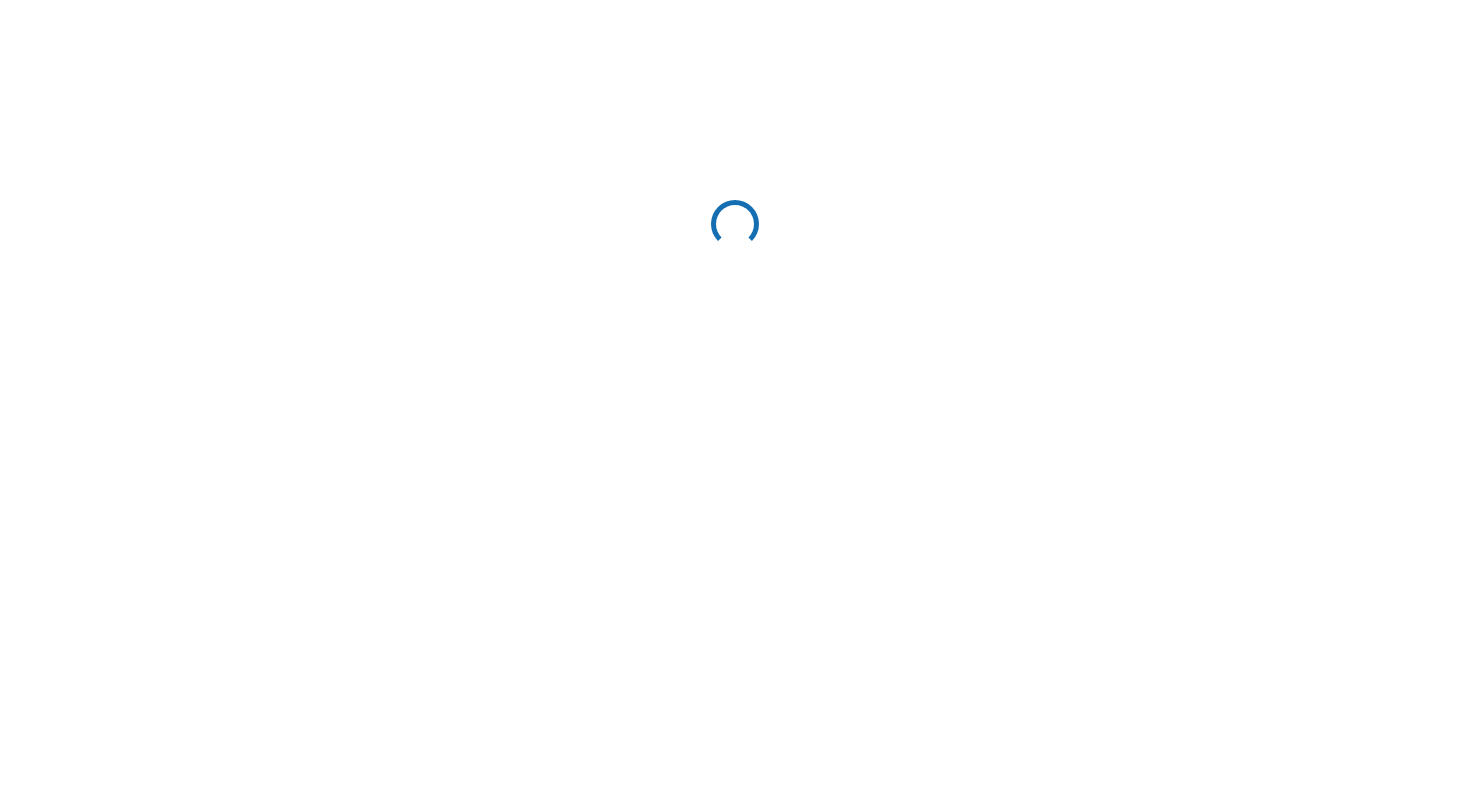 scroll, scrollTop: 0, scrollLeft: 0, axis: both 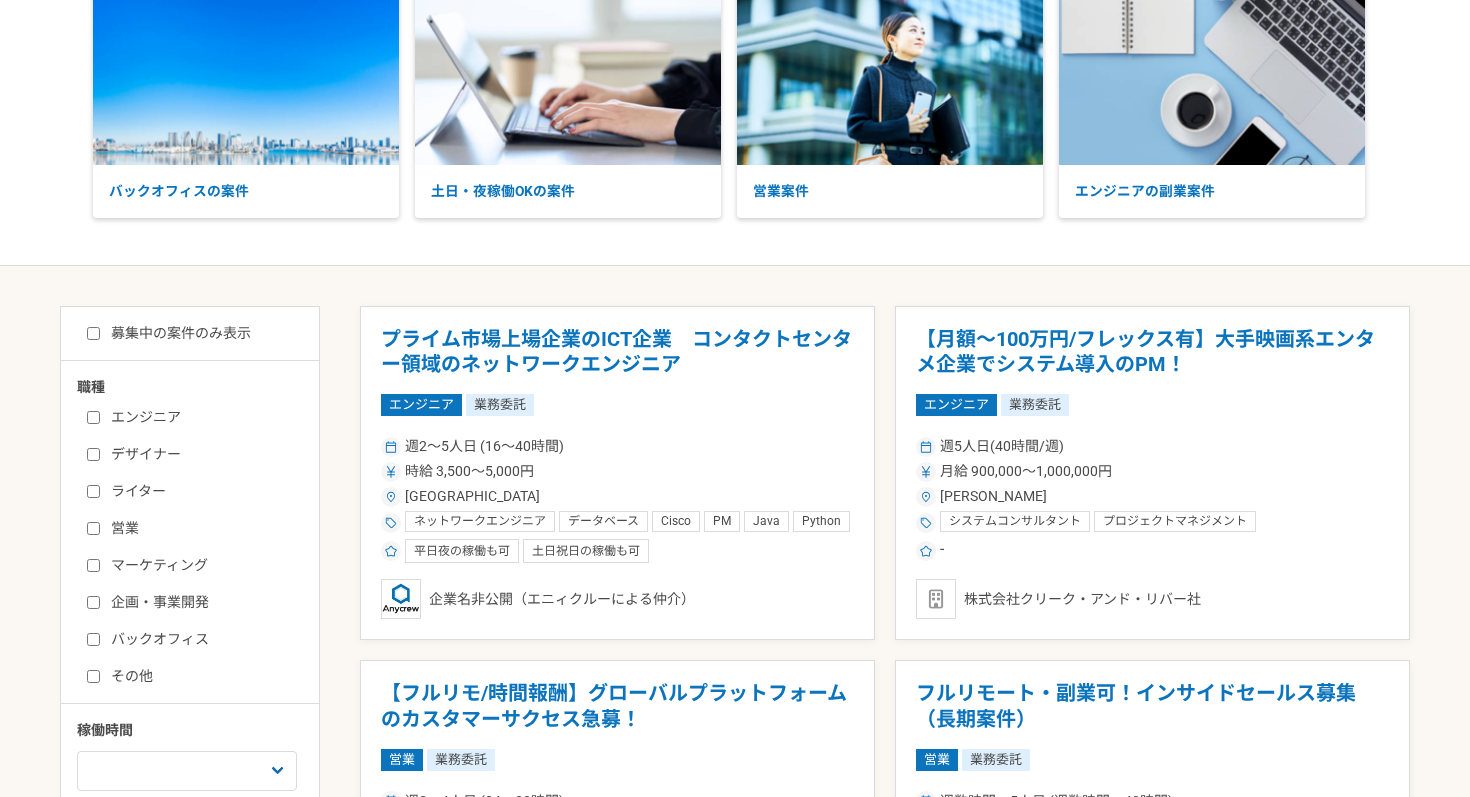click on "エンジニア デザイナー ライター 営業 マーケティング 企画・事業開発 バックオフィス その他" at bounding box center [197, 544] 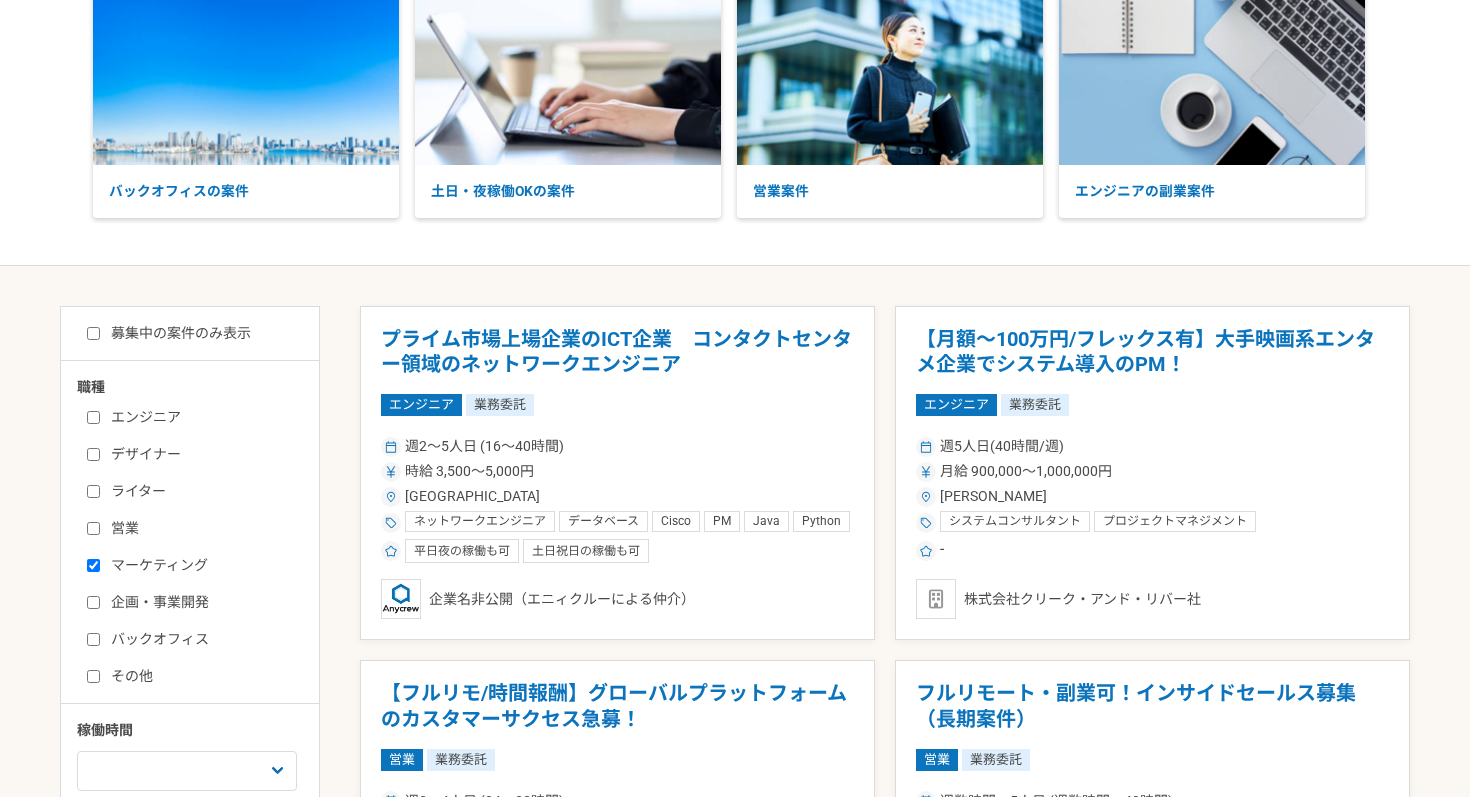 checkbox on "true" 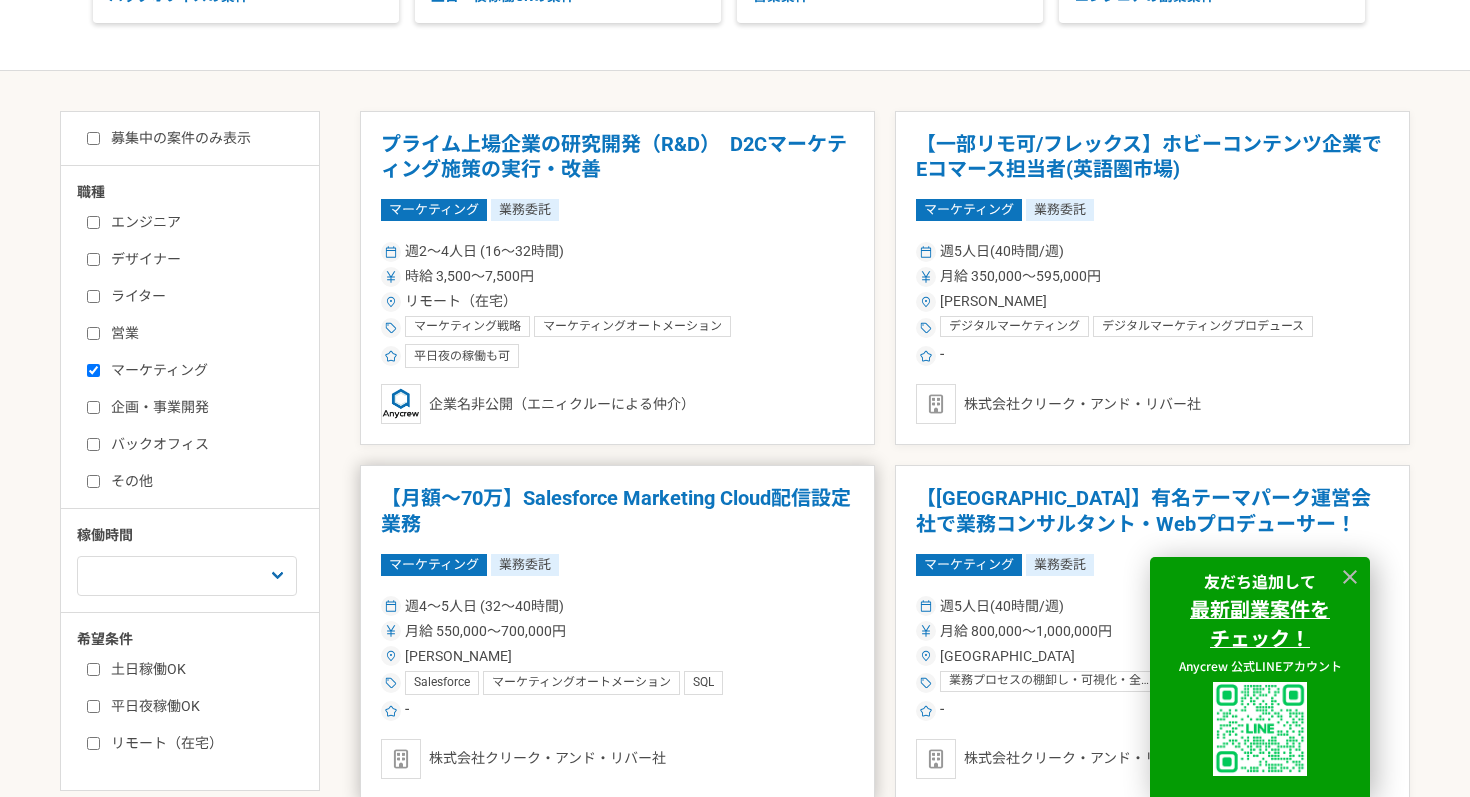 scroll, scrollTop: 325, scrollLeft: 0, axis: vertical 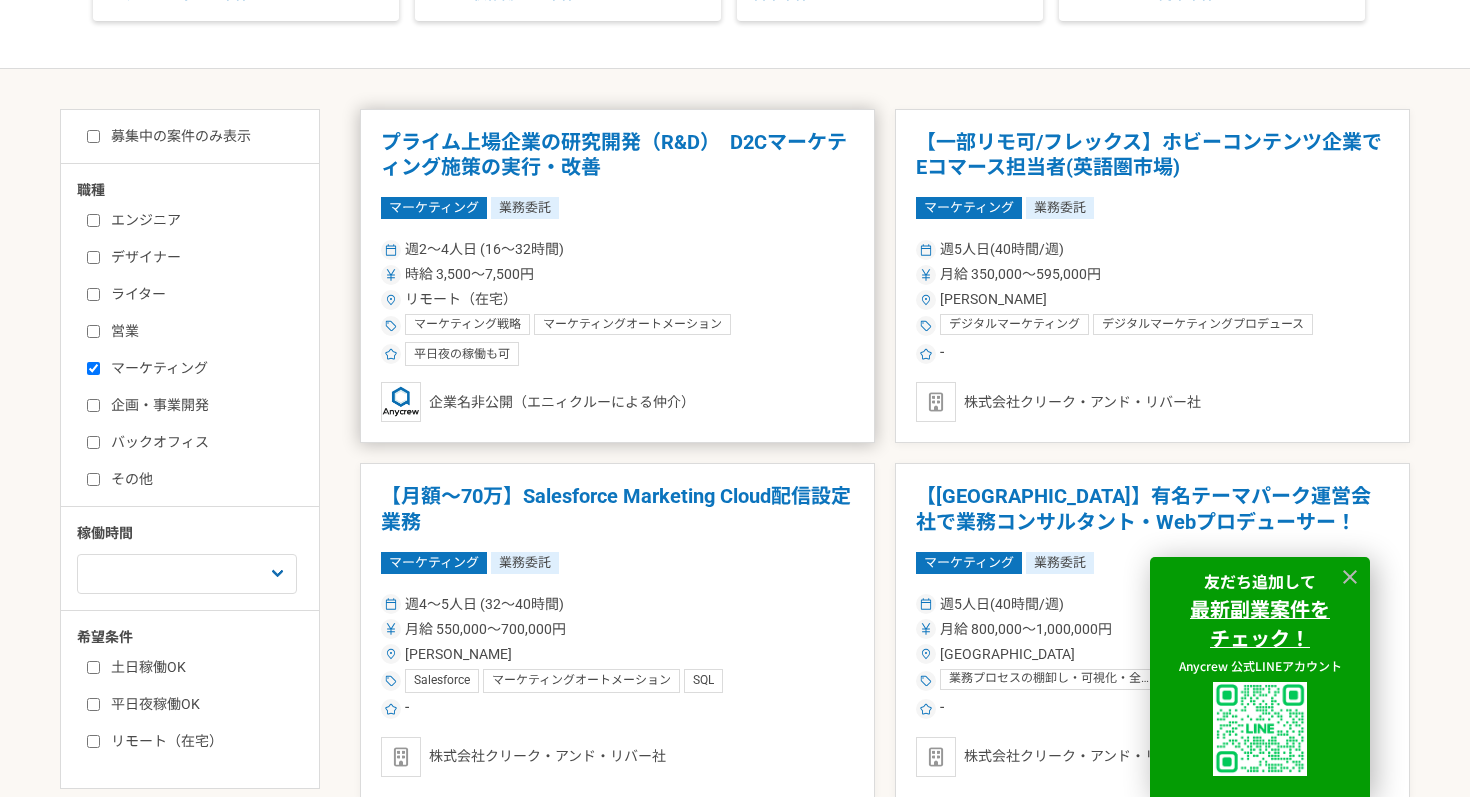 click on "プライム上場企業の研究開発（R&D）　D2Cマーケティング施策の実行・改善 マーケティング 業務委託 週2〜4人日 (16〜32時間) 時給 3,500〜7,500円 リモート（在宅） マーケティング戦略 マーケティングオートメーション デジタルマーケティング D2C マーケティング Google Analytics Google AdWords SEO SEM LPO ブランディング アクセス解析 Google AdSense データ分析 リスティング広告 Webディレクション 平日夜の稼働も可 企業名非公開（エニィクルーによる仲介）" at bounding box center [617, 276] 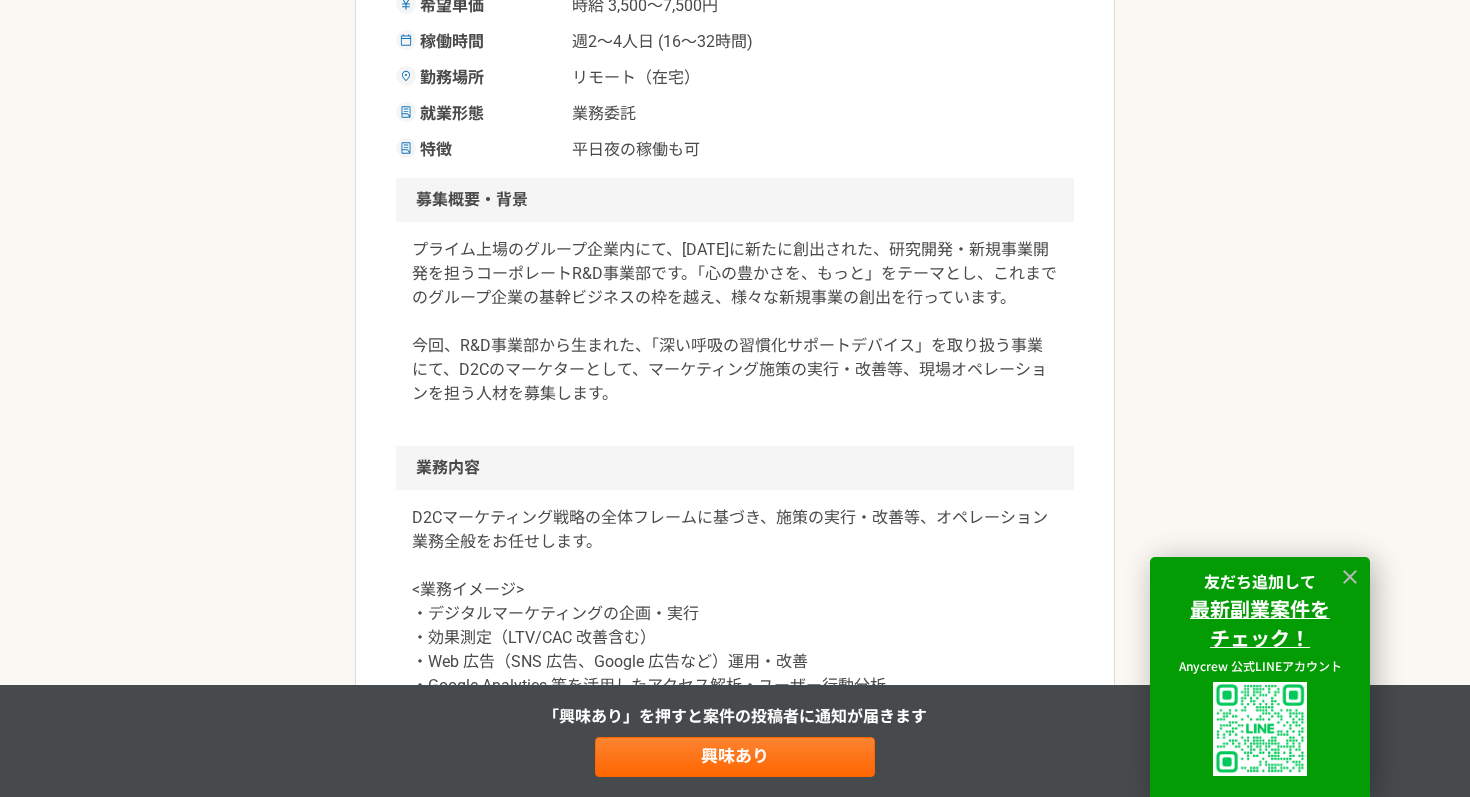 scroll, scrollTop: 477, scrollLeft: 0, axis: vertical 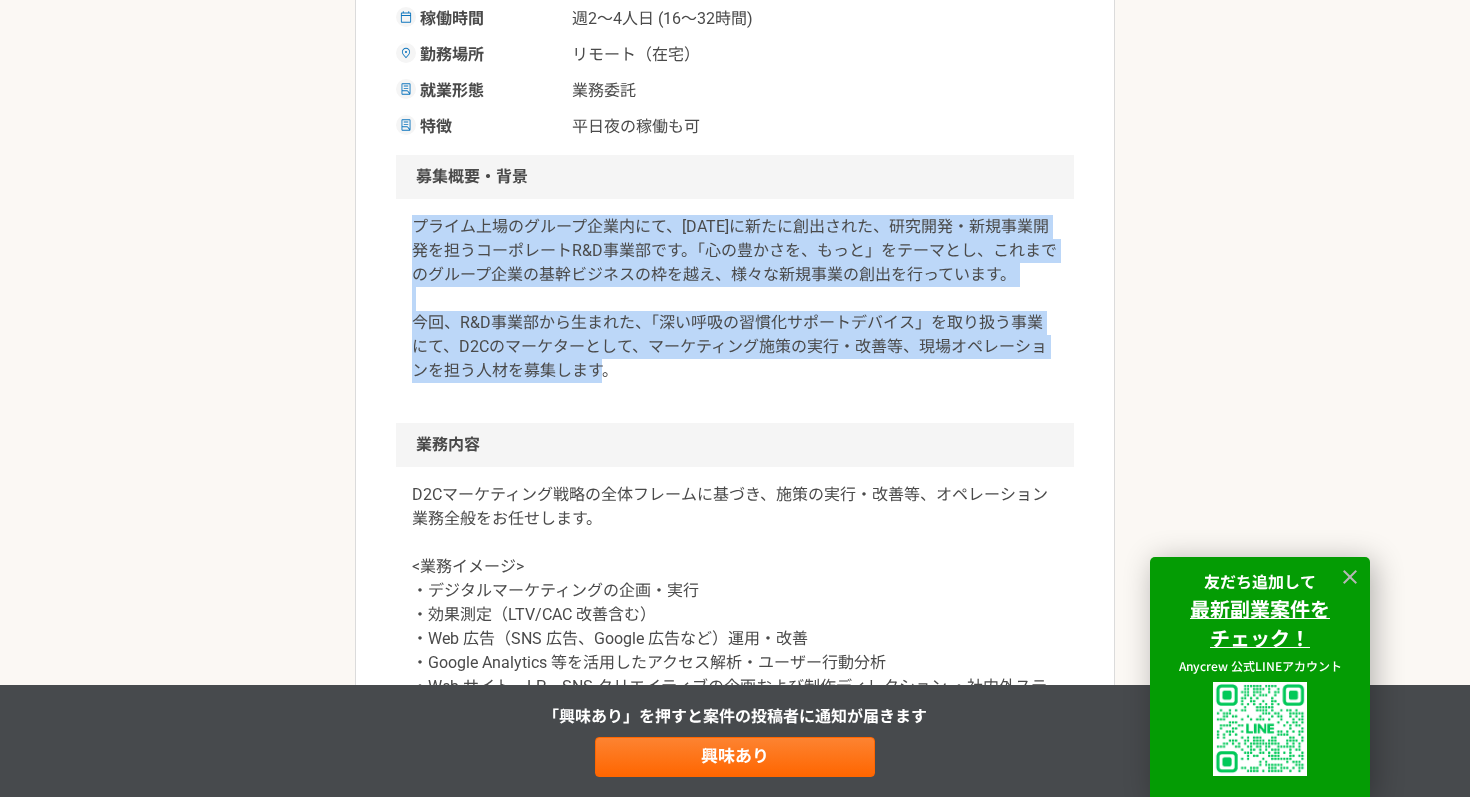 drag, startPoint x: 572, startPoint y: 213, endPoint x: 631, endPoint y: 395, distance: 191.32433 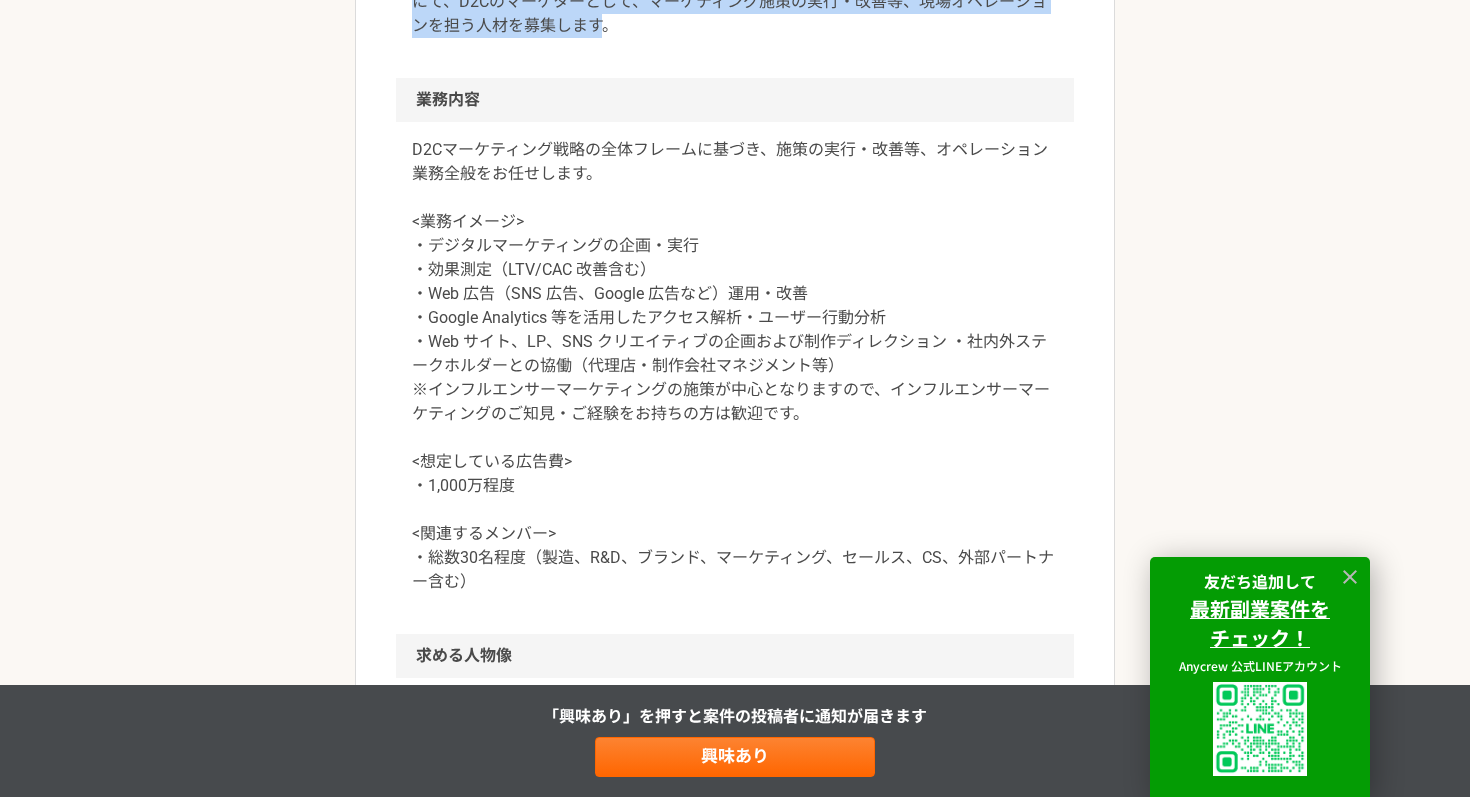 scroll, scrollTop: 824, scrollLeft: 0, axis: vertical 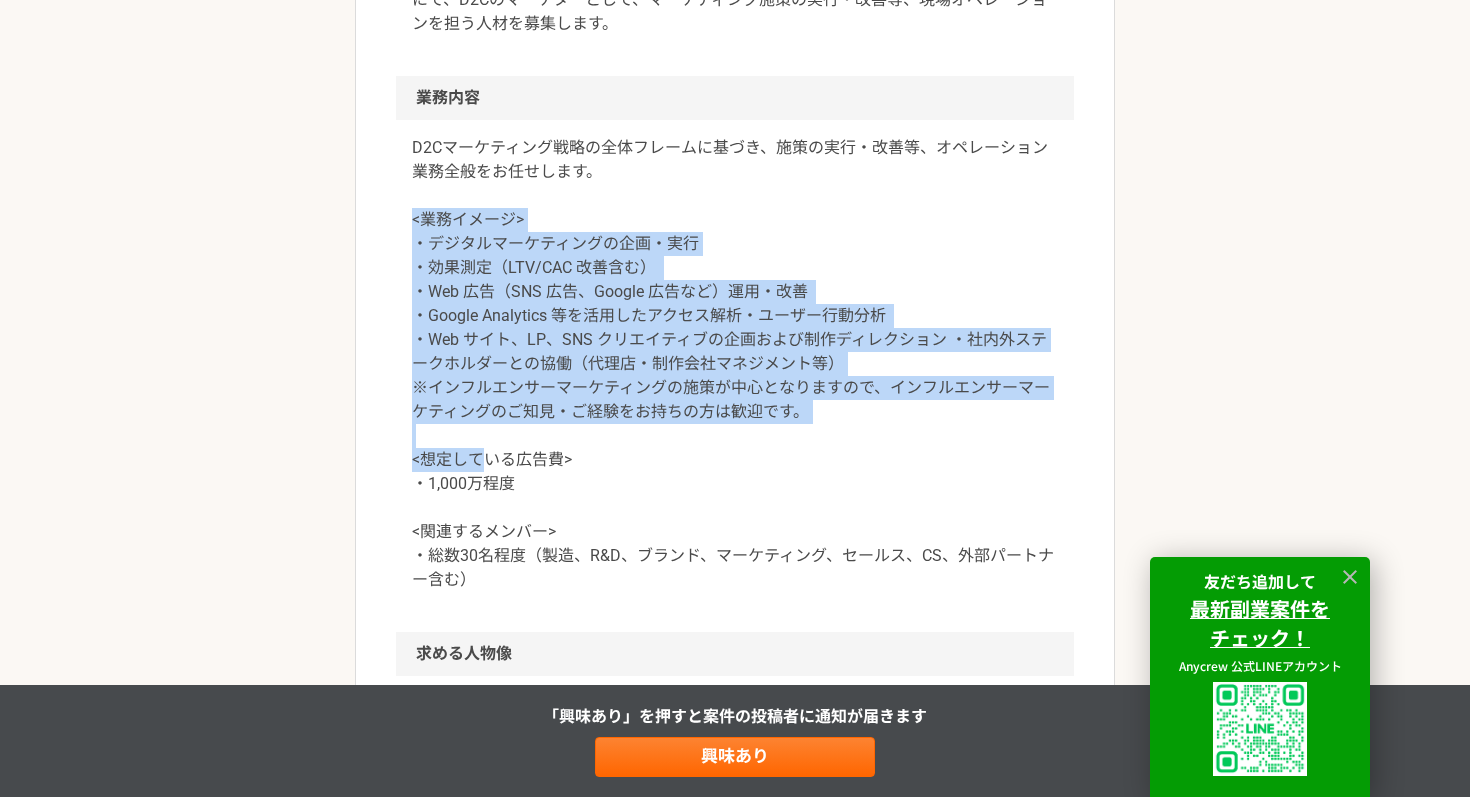 drag, startPoint x: 390, startPoint y: 232, endPoint x: 477, endPoint y: 472, distance: 255.2822 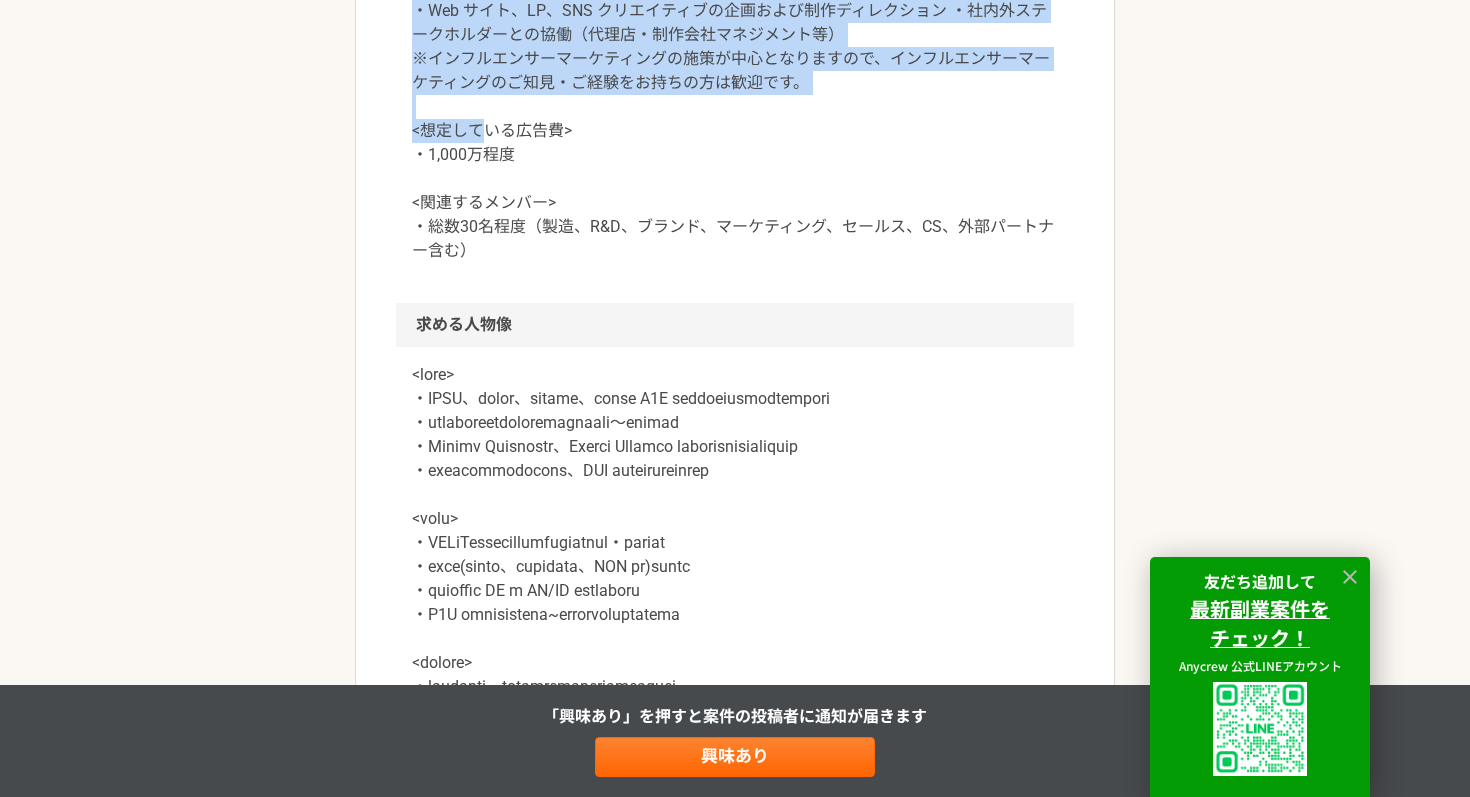 scroll, scrollTop: 1157, scrollLeft: 0, axis: vertical 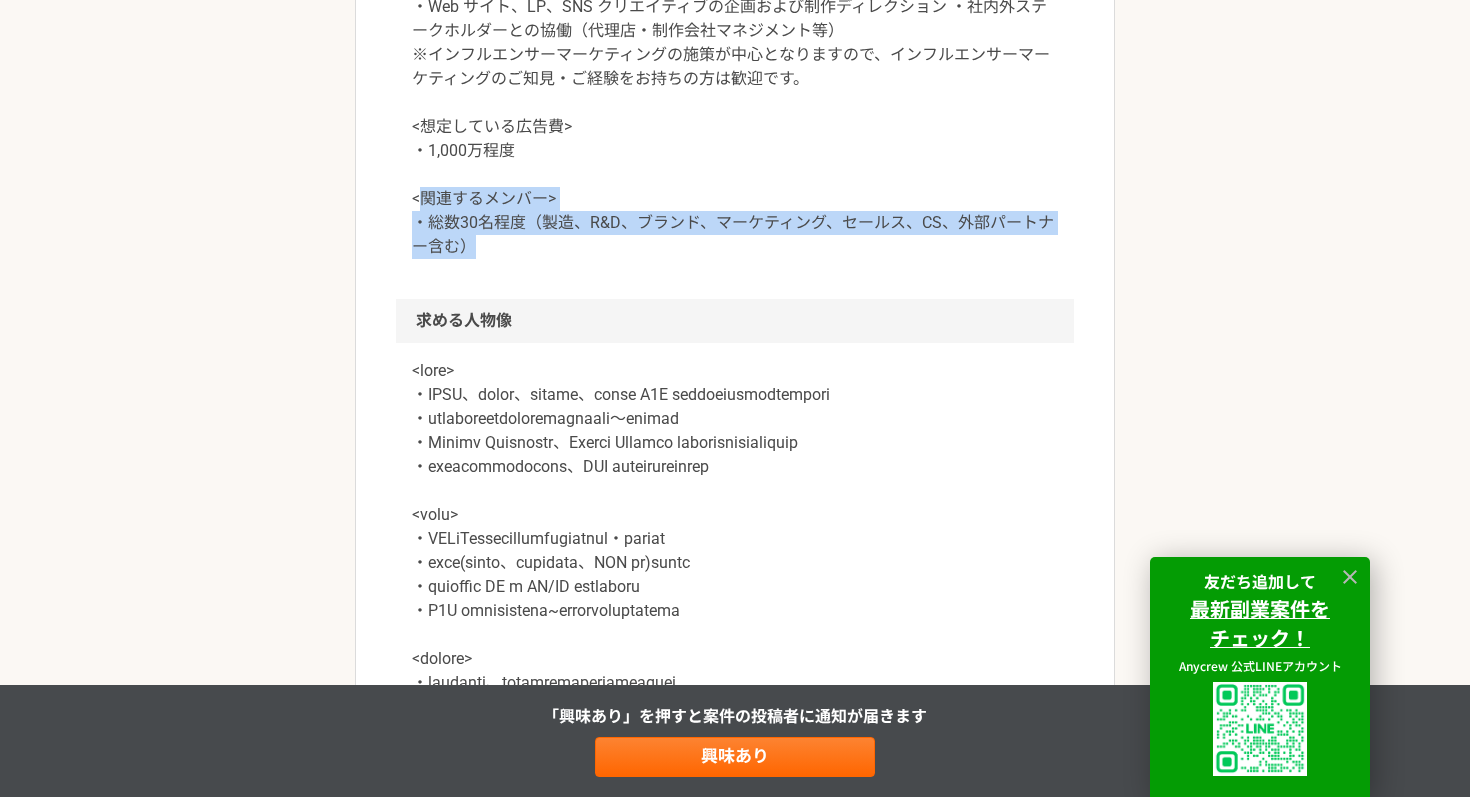 drag, startPoint x: 421, startPoint y: 205, endPoint x: 473, endPoint y: 242, distance: 63.82006 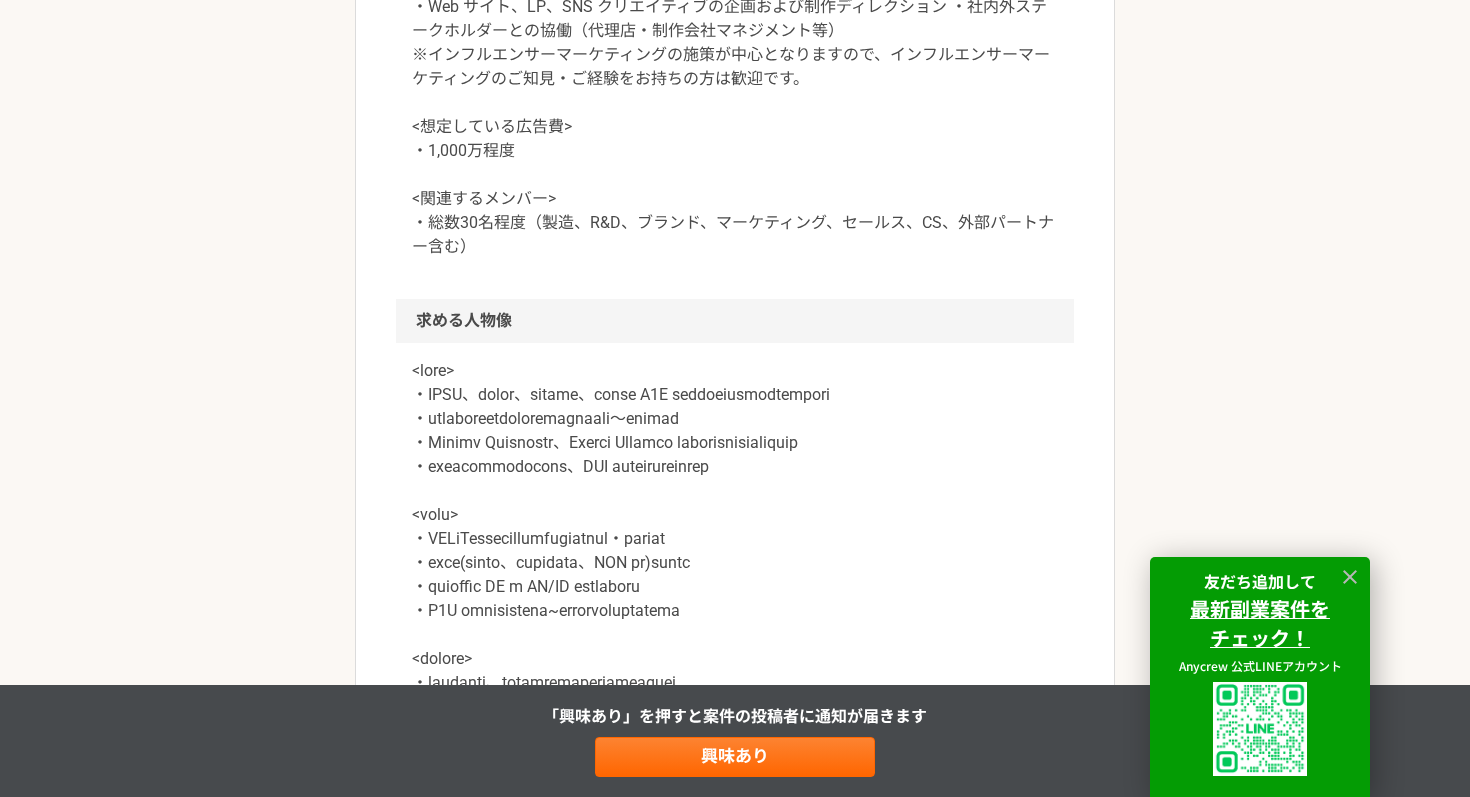 click at bounding box center (735, 671) 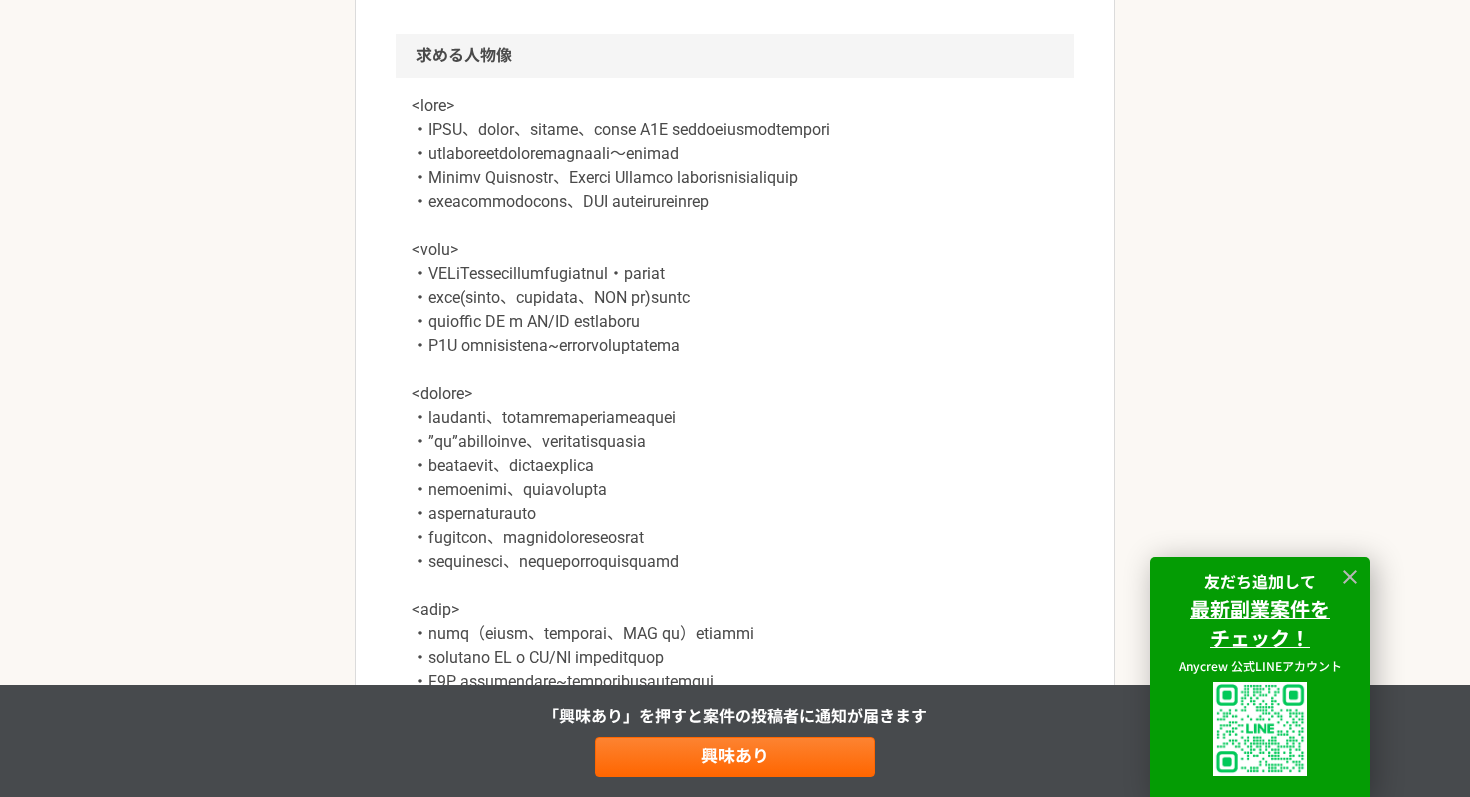 scroll, scrollTop: 1424, scrollLeft: 0, axis: vertical 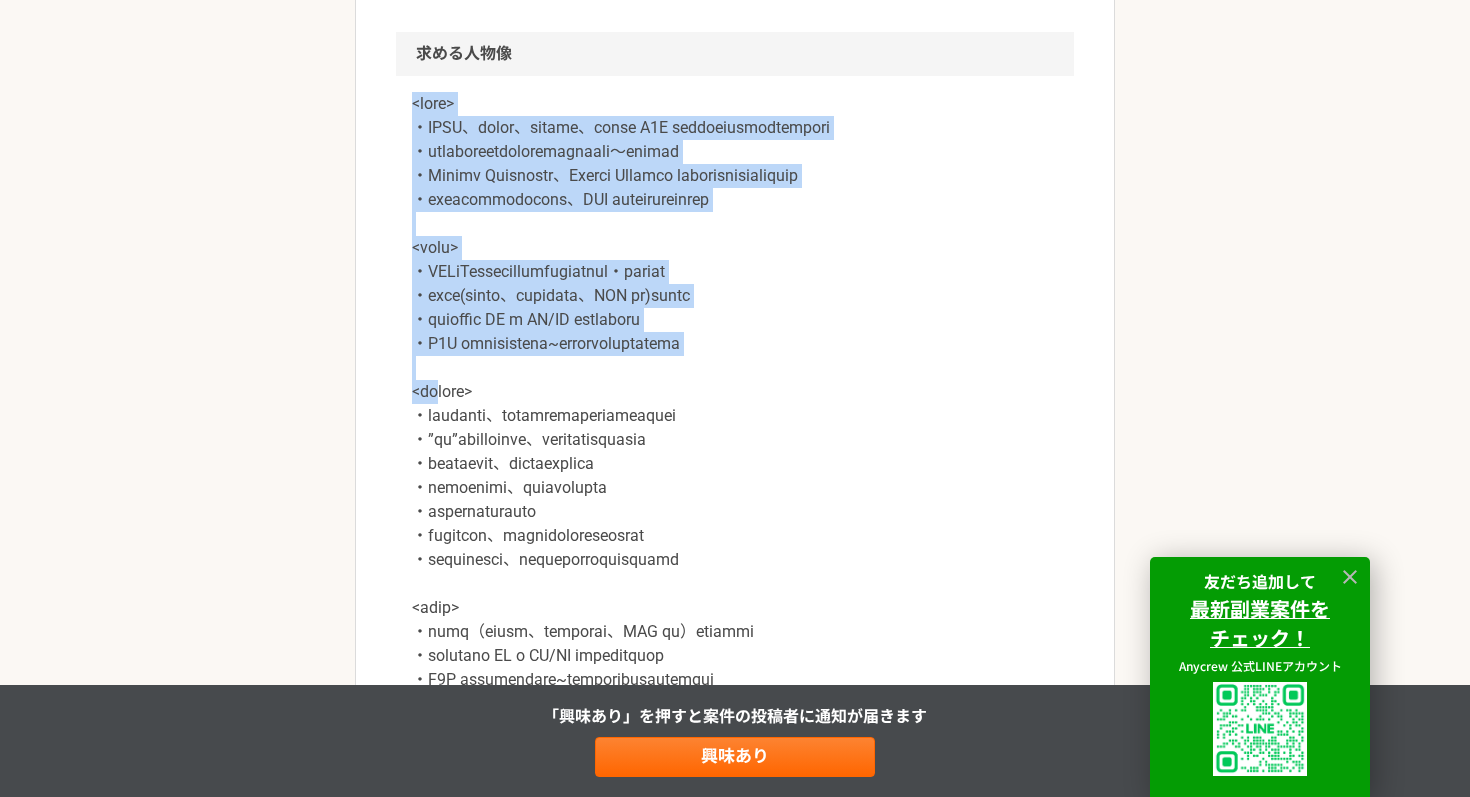 drag, startPoint x: 392, startPoint y: 114, endPoint x: 443, endPoint y: 429, distance: 319.10187 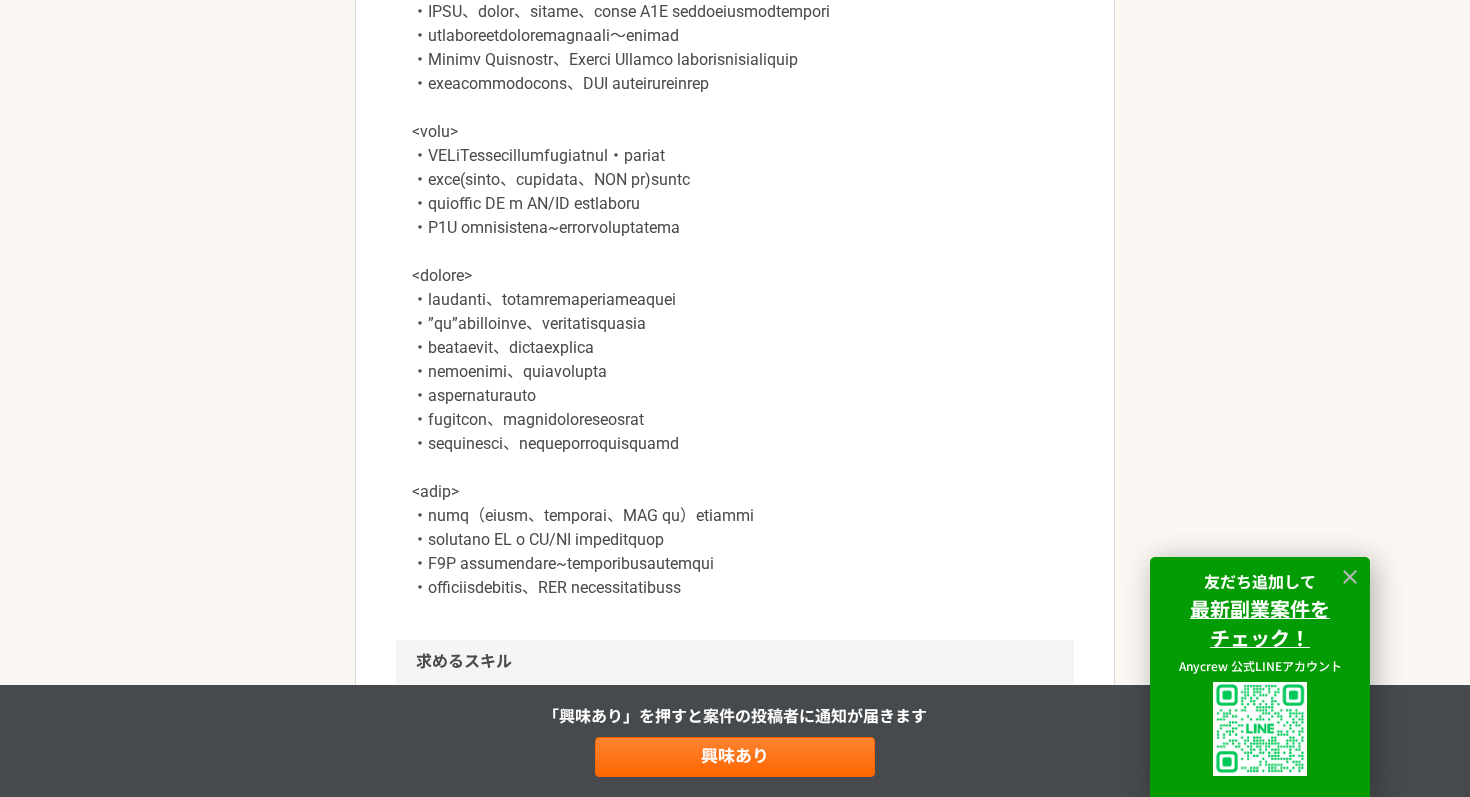 click at bounding box center (735, 288) 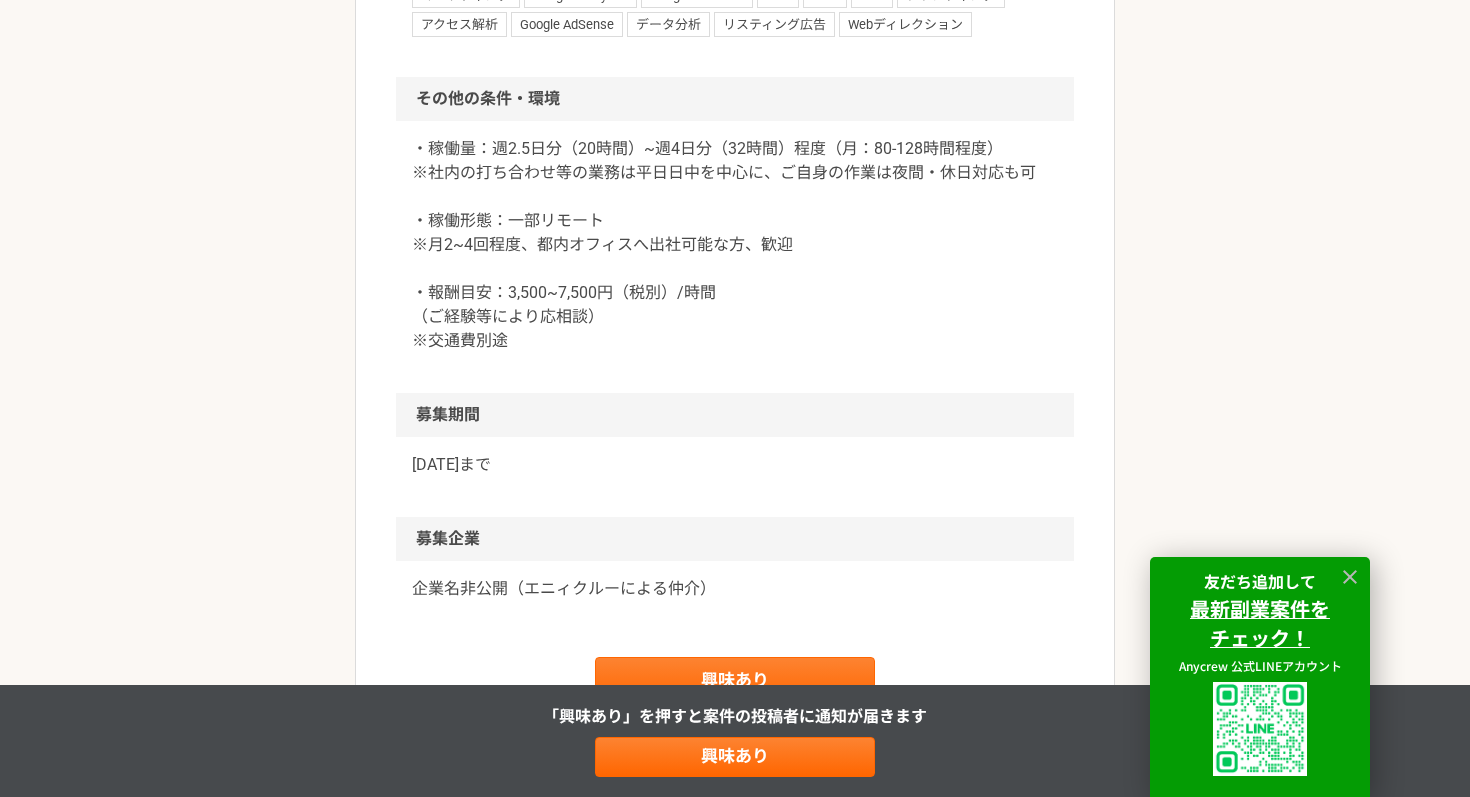 scroll, scrollTop: 2287, scrollLeft: 0, axis: vertical 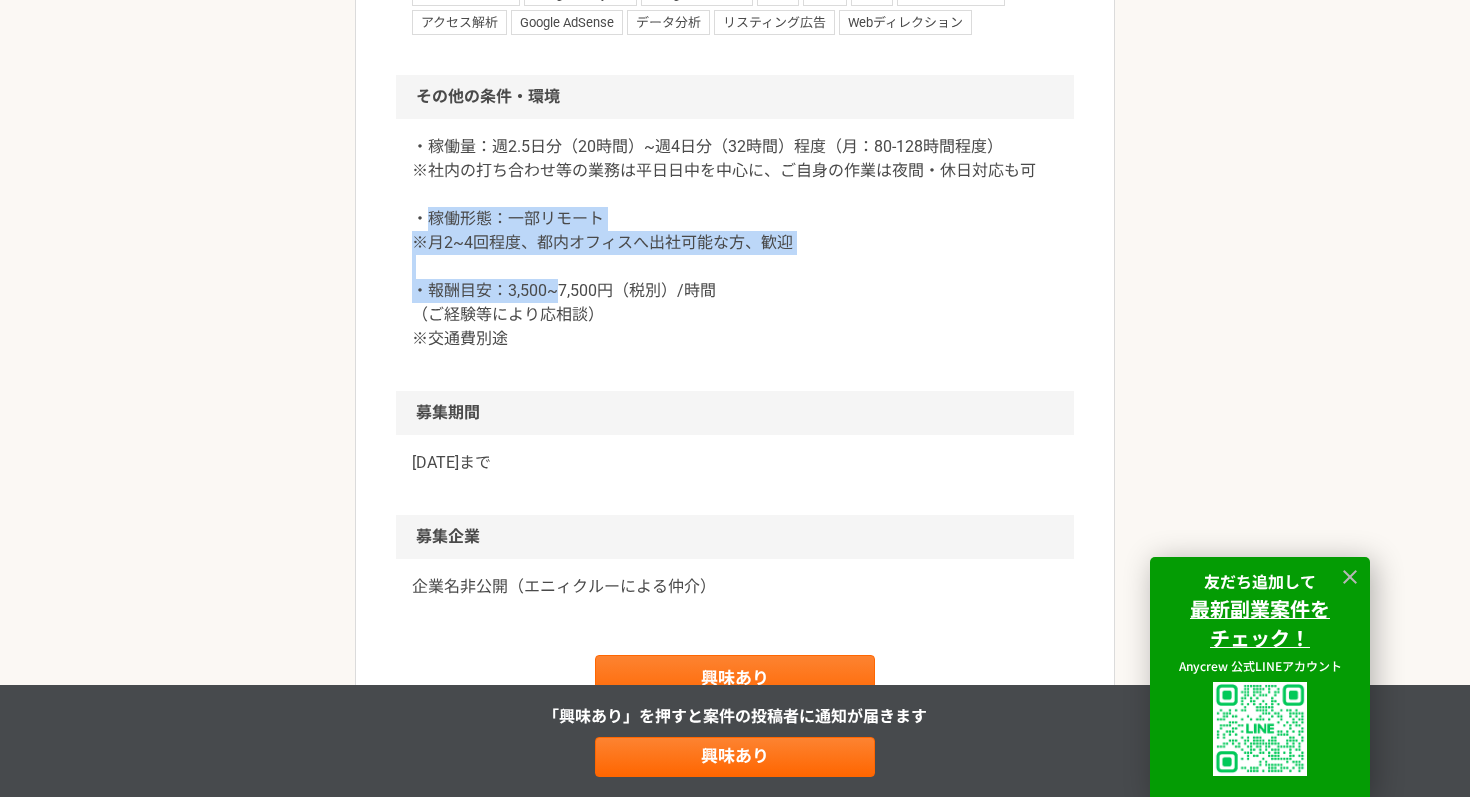 drag, startPoint x: 421, startPoint y: 247, endPoint x: 552, endPoint y: 304, distance: 142.86357 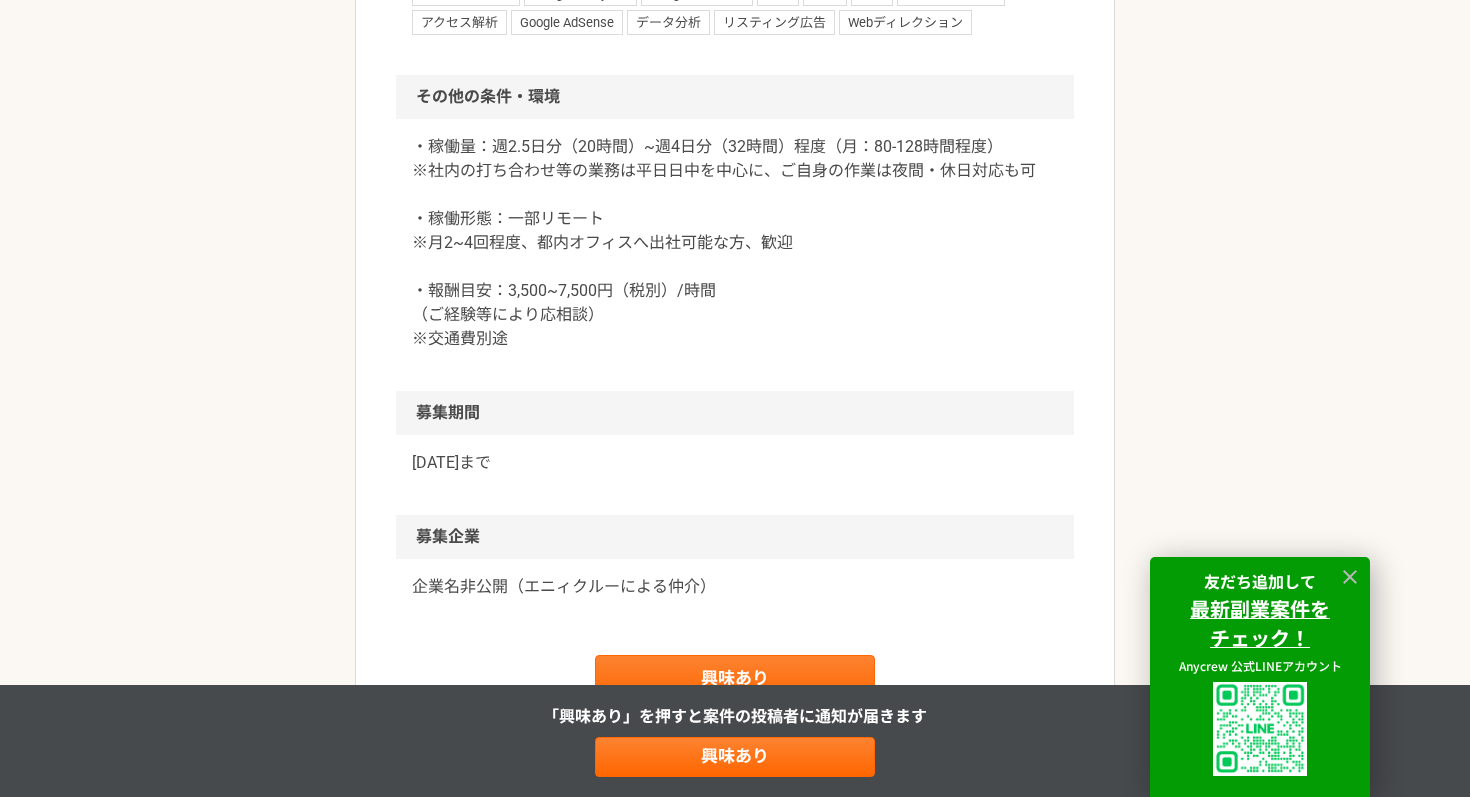 click on "・稼働量：週2.5日分（20時間）~週4日分（32時間）程度（月：80-128時間程度）
※社内の打ち合わせ等の業務は平日日中を中心に、ご自身の作業は夜間・休日対応も可
・稼働形態：一部リモート
※月2~4回程度、都内オフィスへ出社可能な方、歓迎
・報酬目安：3,500~7,500円（税別）/時間
（ご経験等により応相談）
※交通費別途" at bounding box center [735, 243] 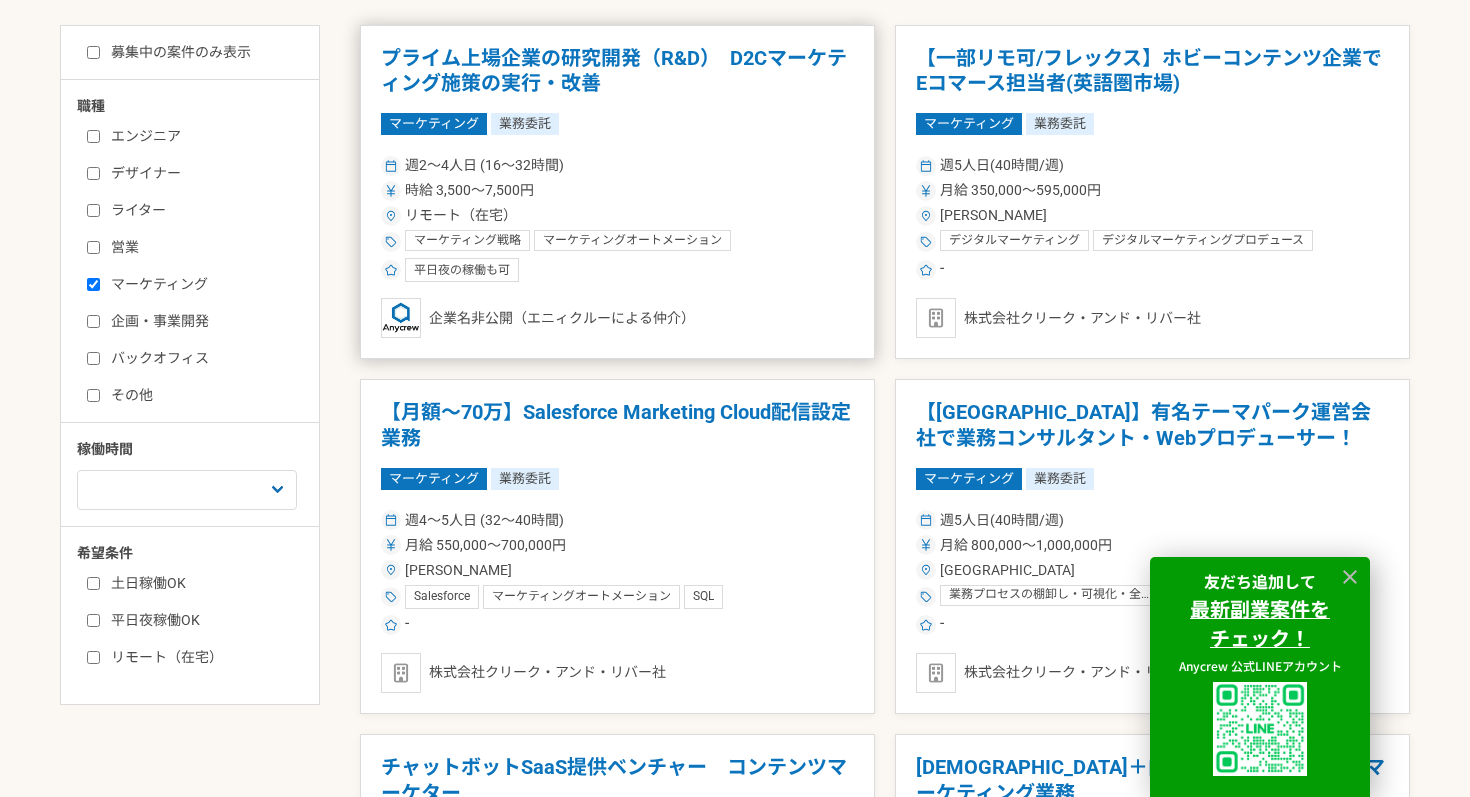 scroll, scrollTop: 411, scrollLeft: 0, axis: vertical 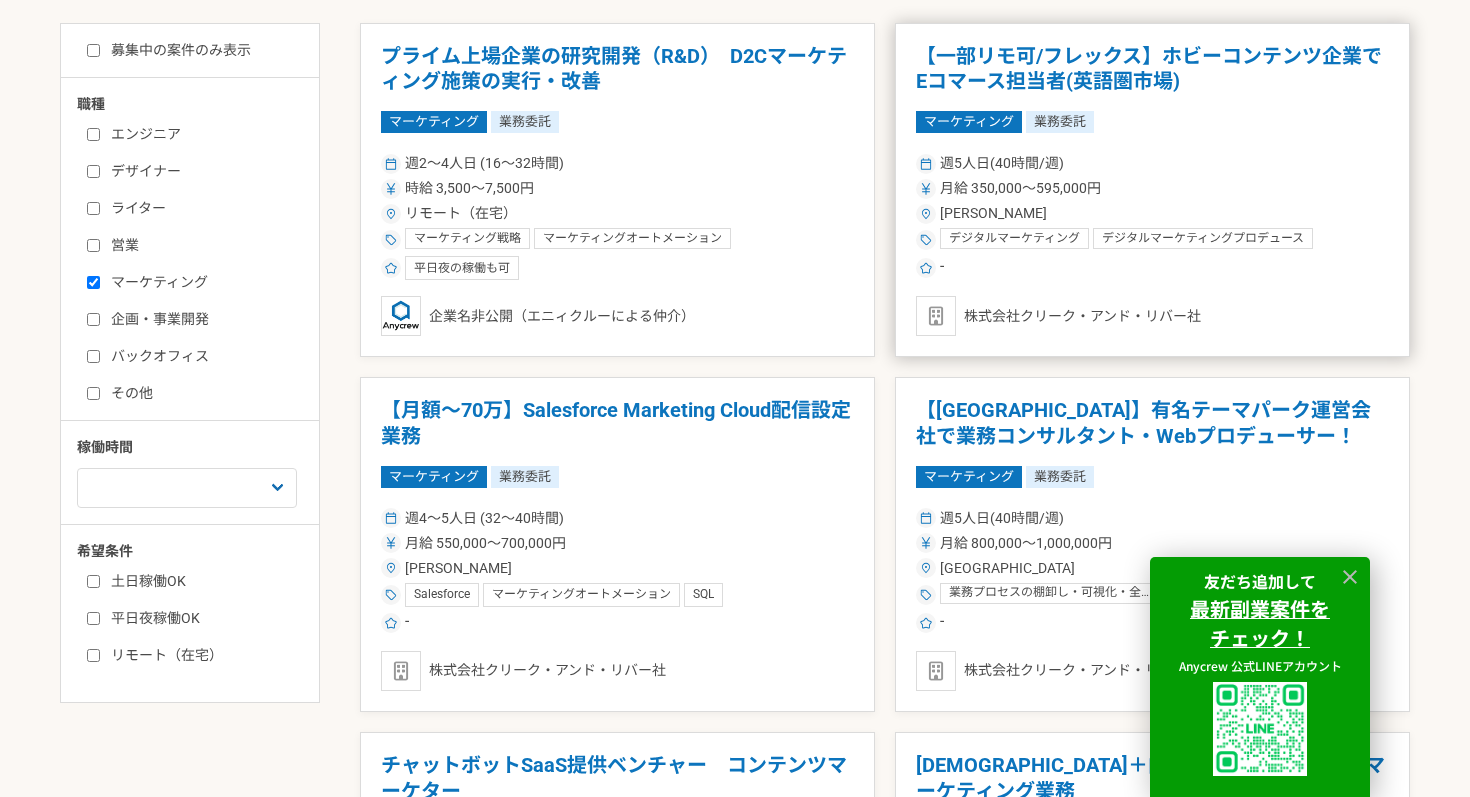 click on "週5人日(40時間/週)" at bounding box center [1152, 163] 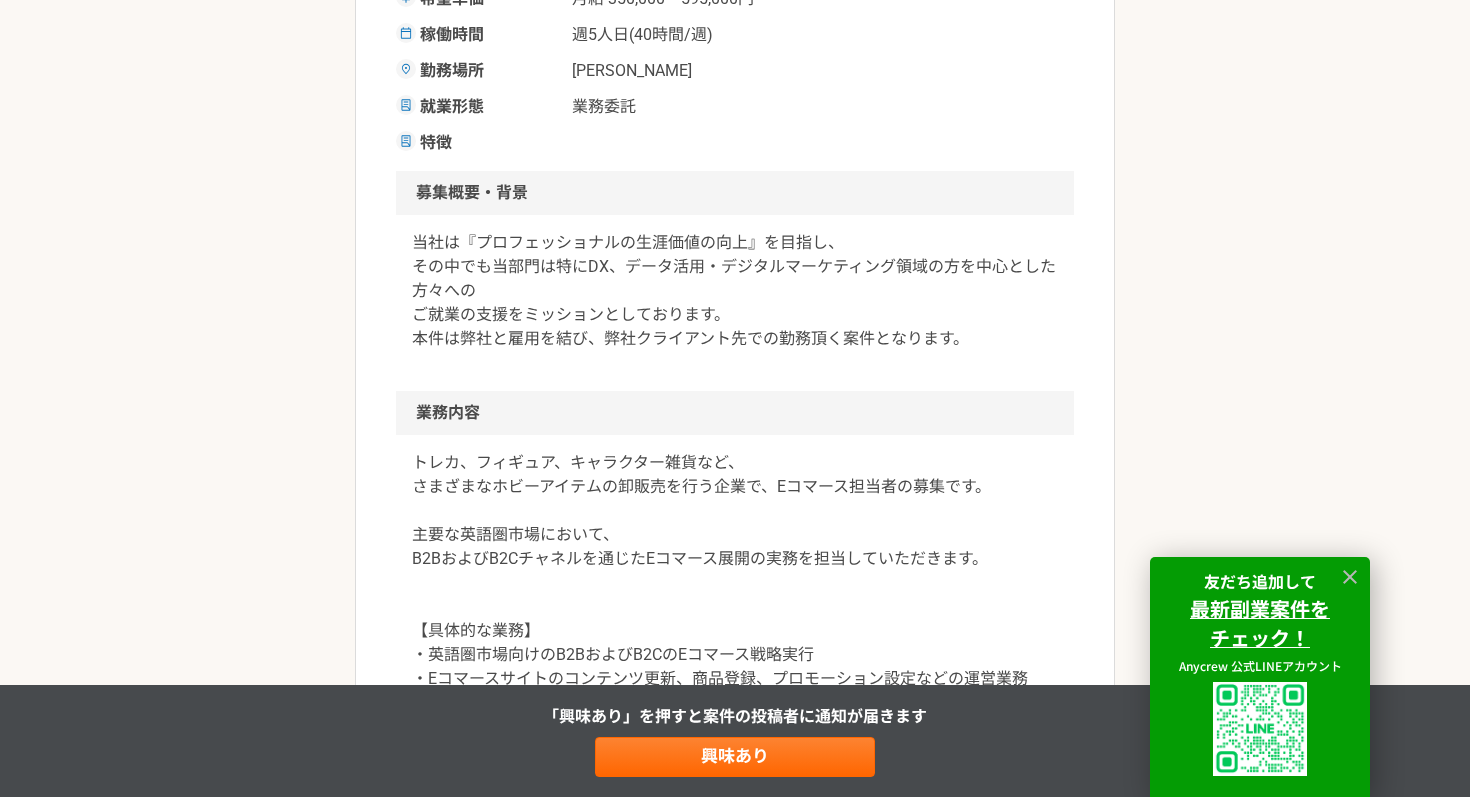 scroll, scrollTop: 463, scrollLeft: 0, axis: vertical 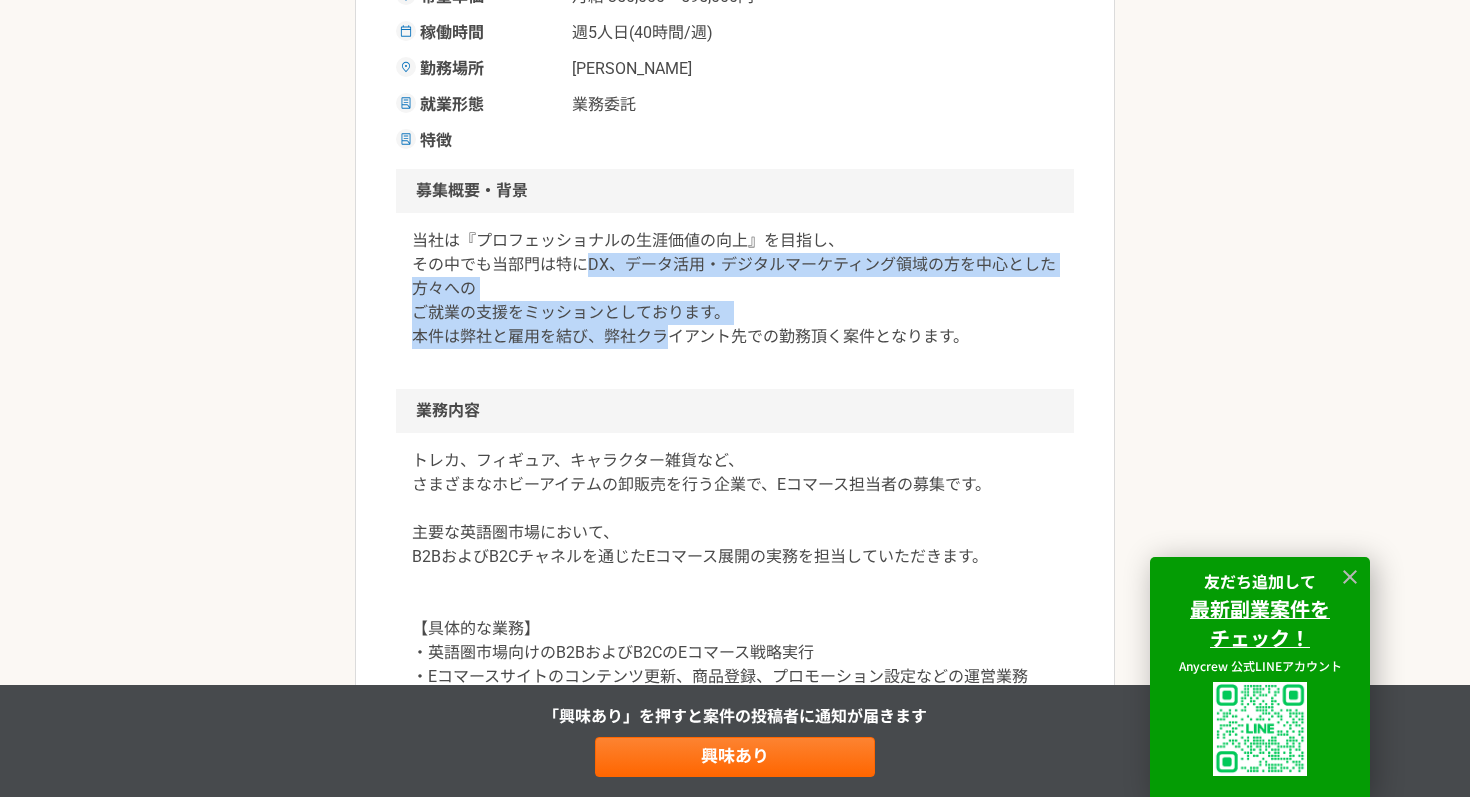 drag, startPoint x: 584, startPoint y: 256, endPoint x: 662, endPoint y: 338, distance: 113.17243 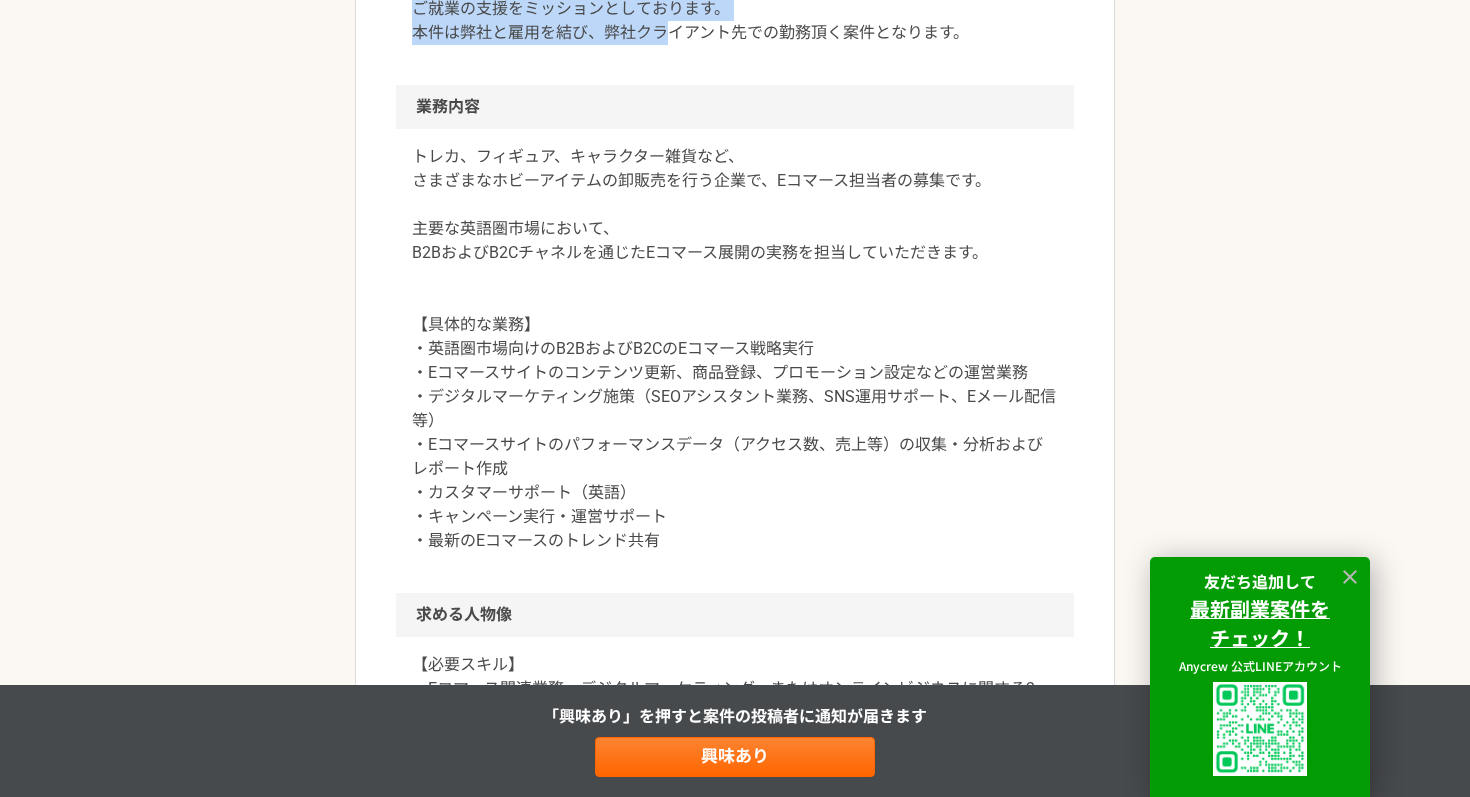 scroll, scrollTop: 768, scrollLeft: 0, axis: vertical 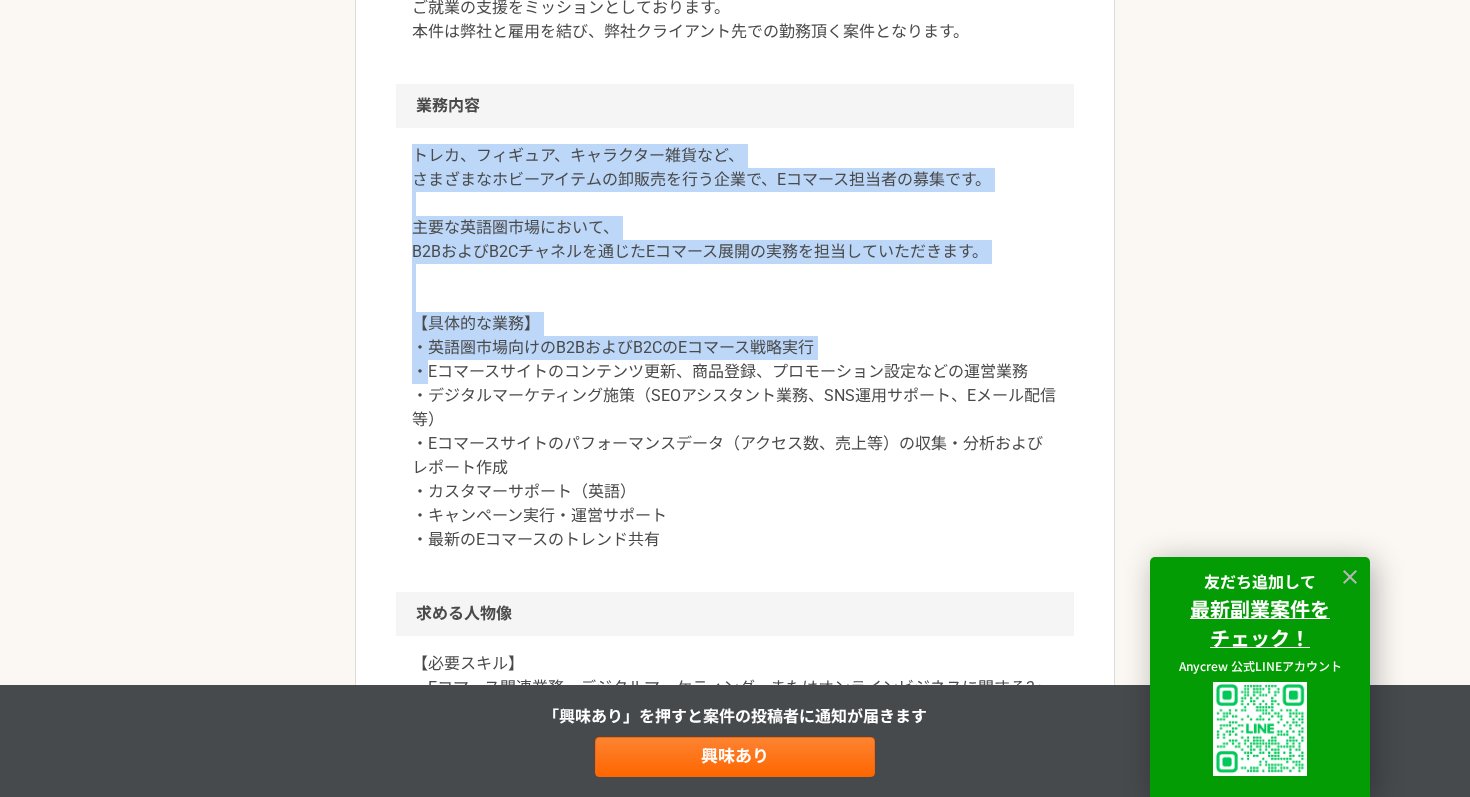drag, startPoint x: 400, startPoint y: 154, endPoint x: 417, endPoint y: 375, distance: 221.65288 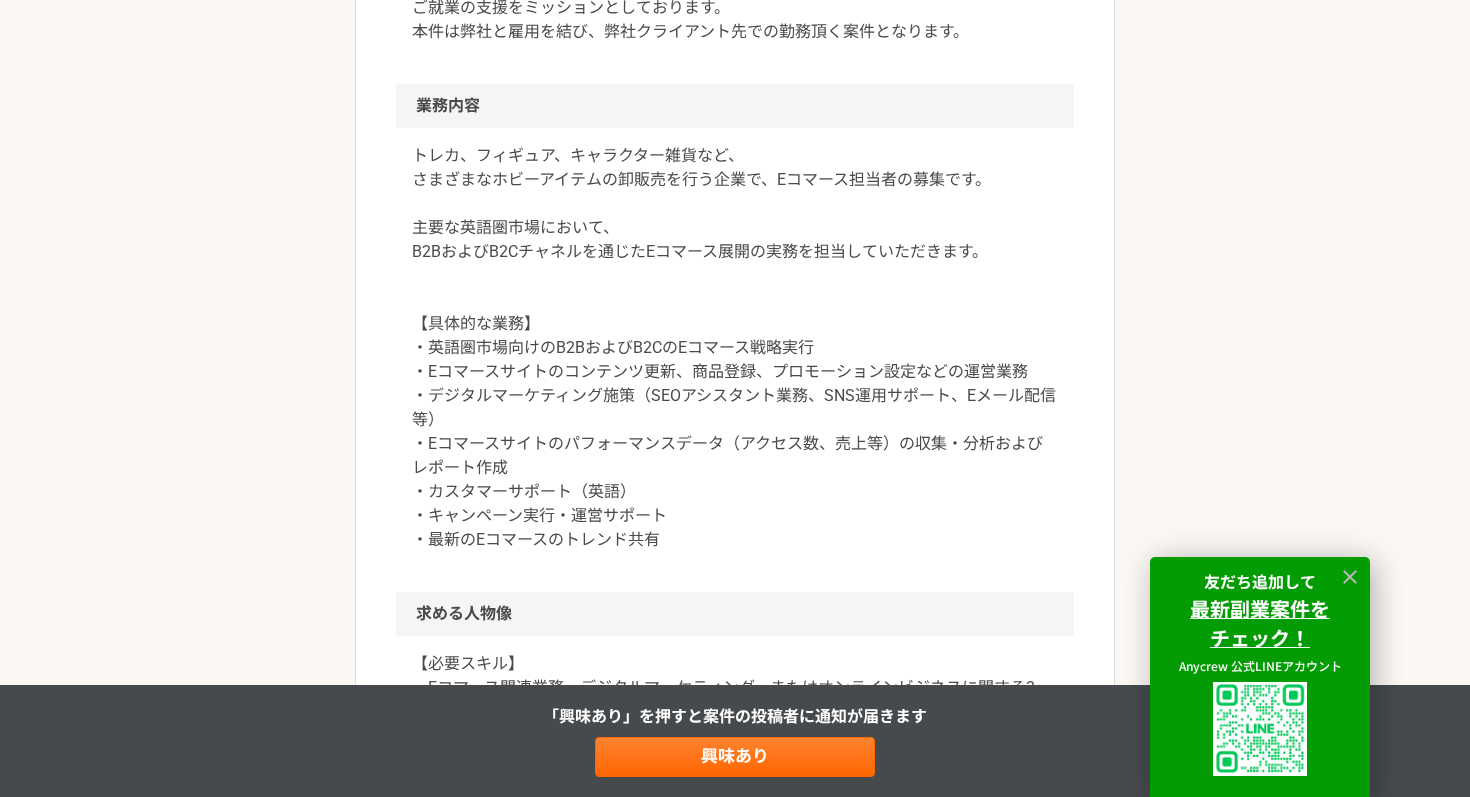 click on "トレカ、フィギュア、キャラクター雑貨など、
さまざまなホビーアイテムの卸販売を行う企業で、Eコマース担当者の募集です。
主要な英語圏市場において、
B2BおよびB2Cチャネルを通じたEコマース展開の実務を担当していただきます。
【具体的な業務】
・英語圏市場向けのB2BおよびB2CのEコマース戦略実行
・Eコマースサイトのコンテンツ更新、商品登録、プロモーション設定などの運営業務
・デジタルマーケティング施策（SEOアシスタント業務、SNS運用サポート、Eメール配信等）
・Eコマースサイトのパフォーマンスデータ（アクセス数、売上等）の収集・分析およびレポート作成
・カスタマーサポート（英語）
・キャンペーン実行・運営サポート
・最新のEコマースのトレンド共有" at bounding box center [735, 348] 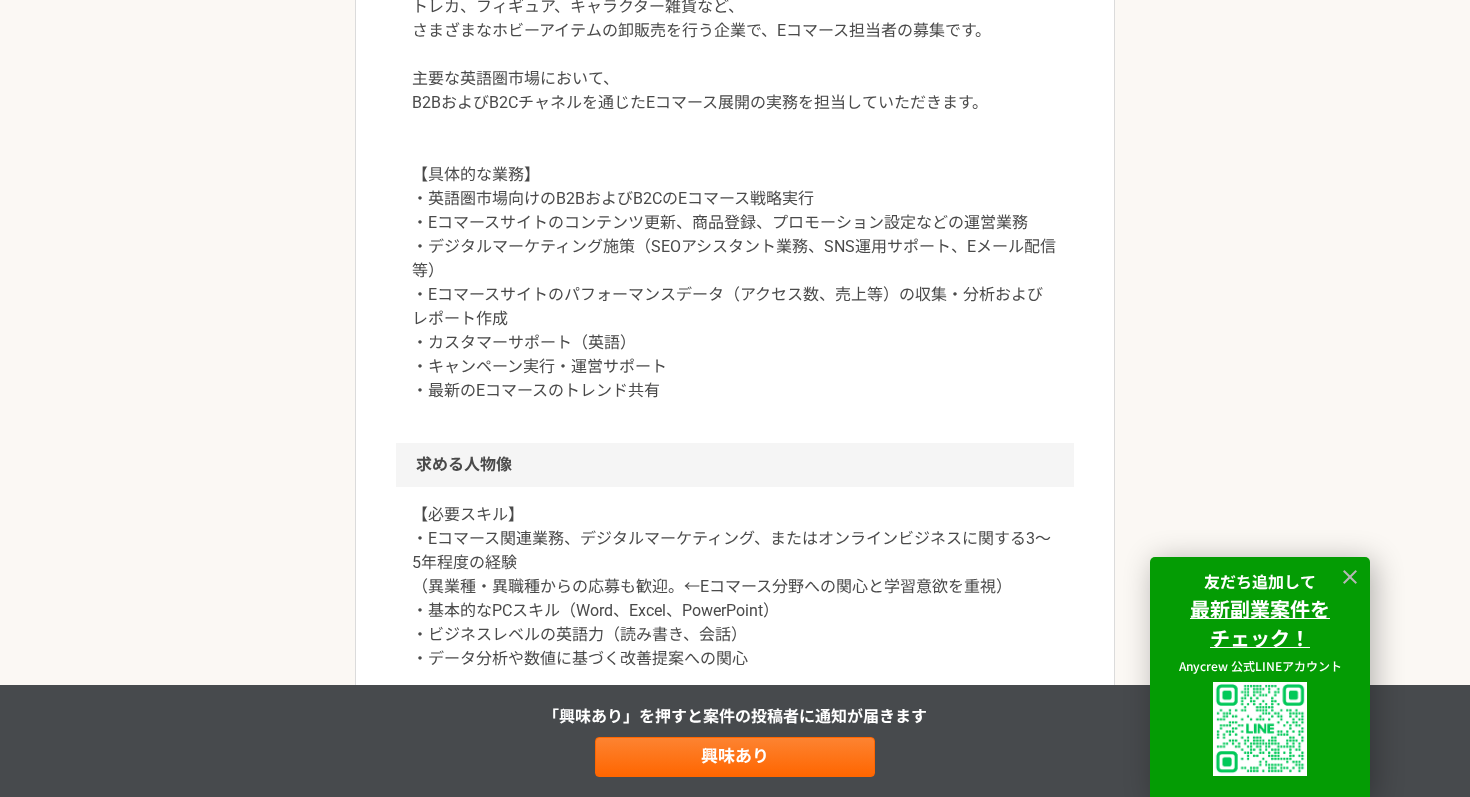 scroll, scrollTop: 933, scrollLeft: 0, axis: vertical 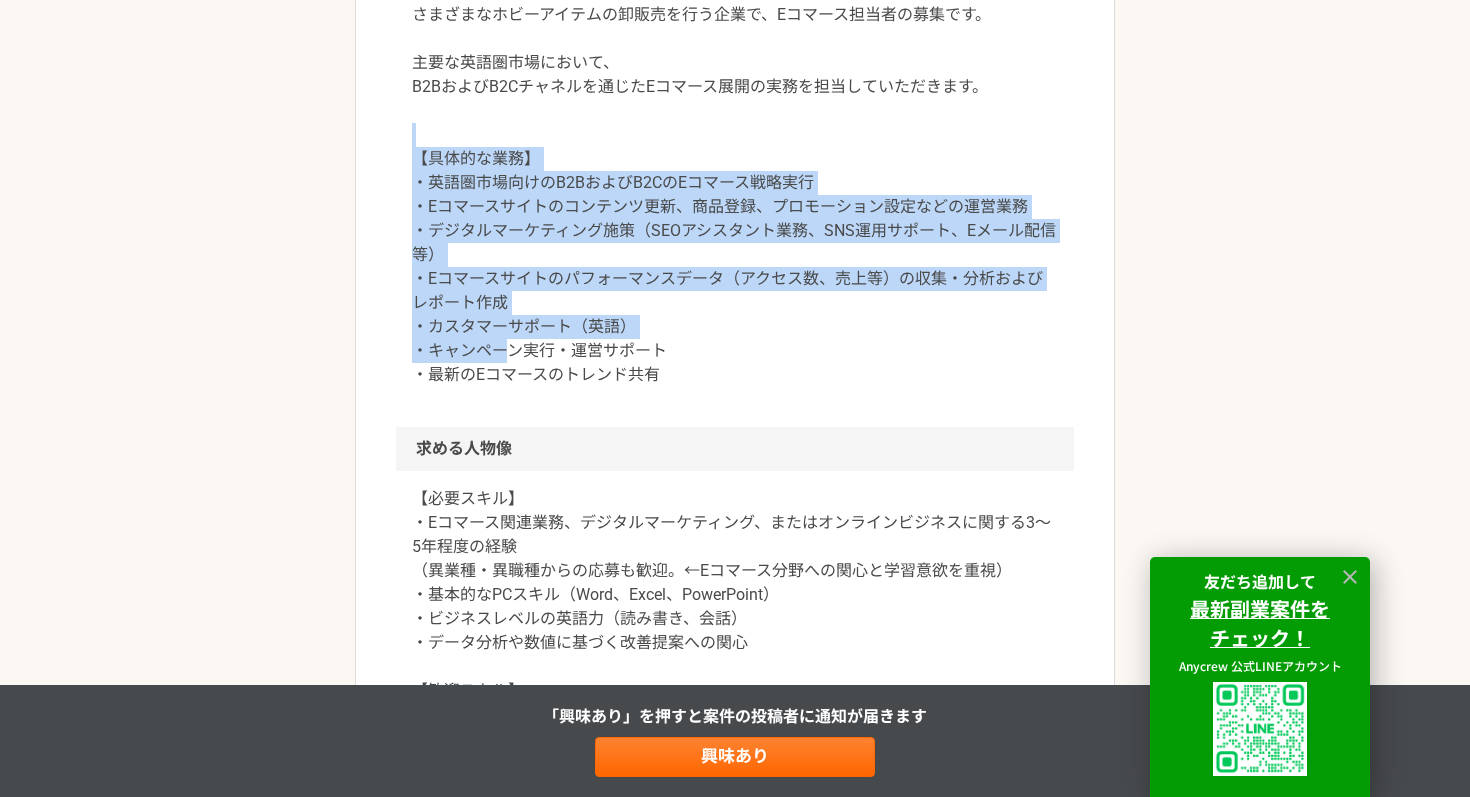 drag, startPoint x: 423, startPoint y: 142, endPoint x: 501, endPoint y: 347, distance: 219.33765 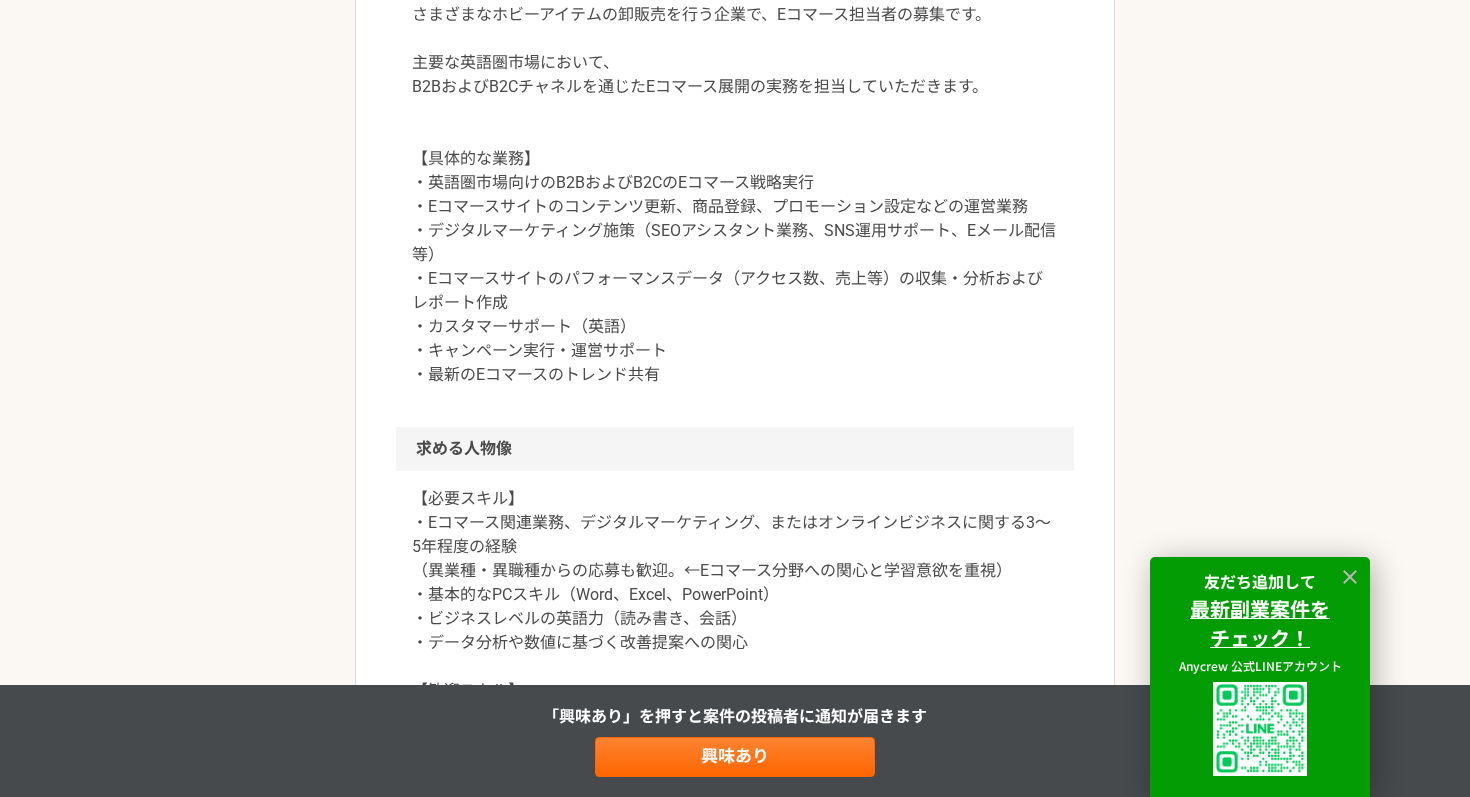 click on "トレカ、フィギュア、キャラクター雑貨など、
さまざまなホビーアイテムの卸販売を行う企業で、Eコマース担当者の募集です。
主要な英語圏市場において、
B2BおよびB2Cチャネルを通じたEコマース展開の実務を担当していただきます。
【具体的な業務】
・英語圏市場向けのB2BおよびB2CのEコマース戦略実行
・Eコマースサイトのコンテンツ更新、商品登録、プロモーション設定などの運営業務
・デジタルマーケティング施策（SEOアシスタント業務、SNS運用サポート、Eメール配信等）
・Eコマースサイトのパフォーマンスデータ（アクセス数、売上等）の収集・分析およびレポート作成
・カスタマーサポート（英語）
・キャンペーン実行・運営サポート
・最新のEコマースのトレンド共有" at bounding box center [735, 183] 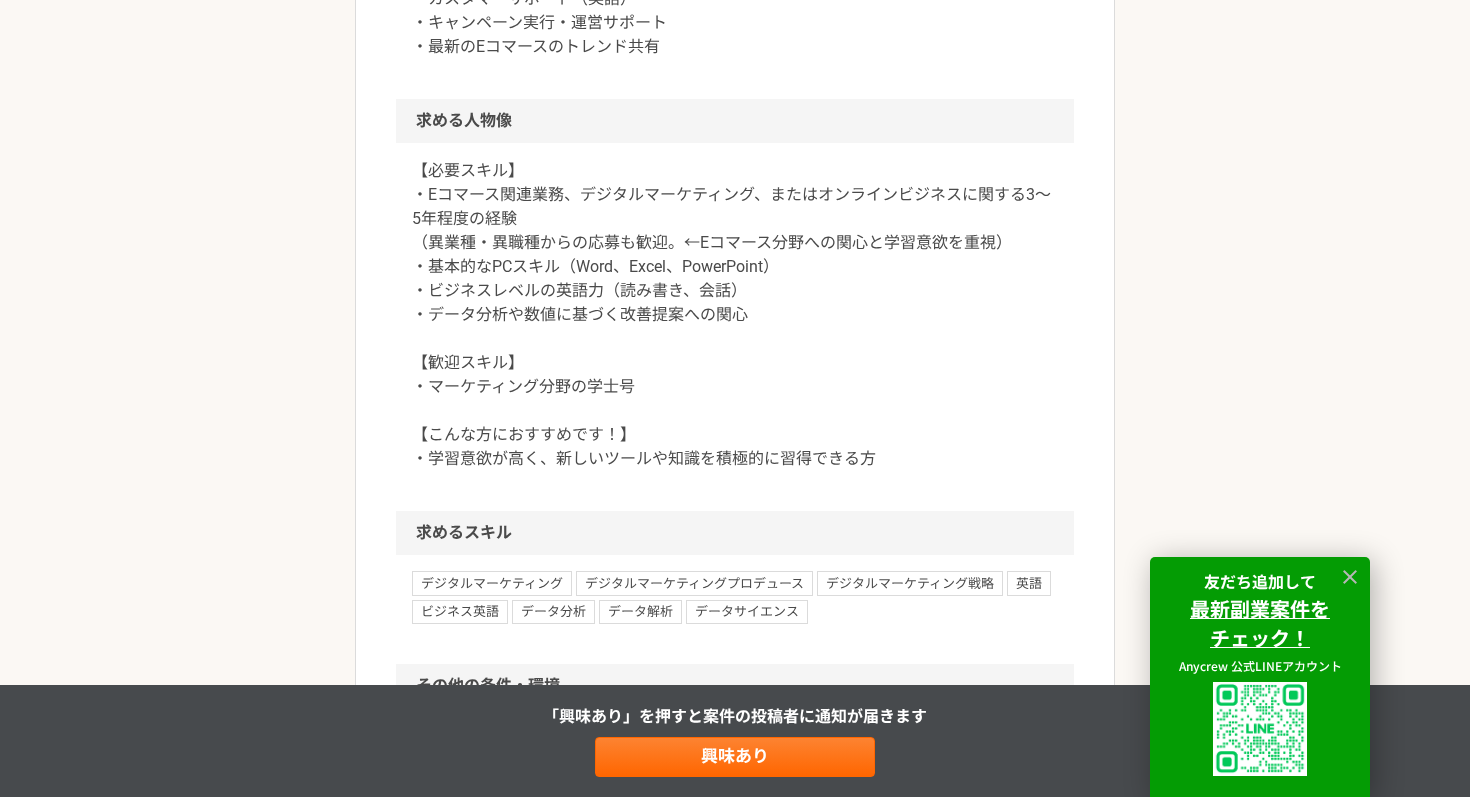 scroll, scrollTop: 1268, scrollLeft: 0, axis: vertical 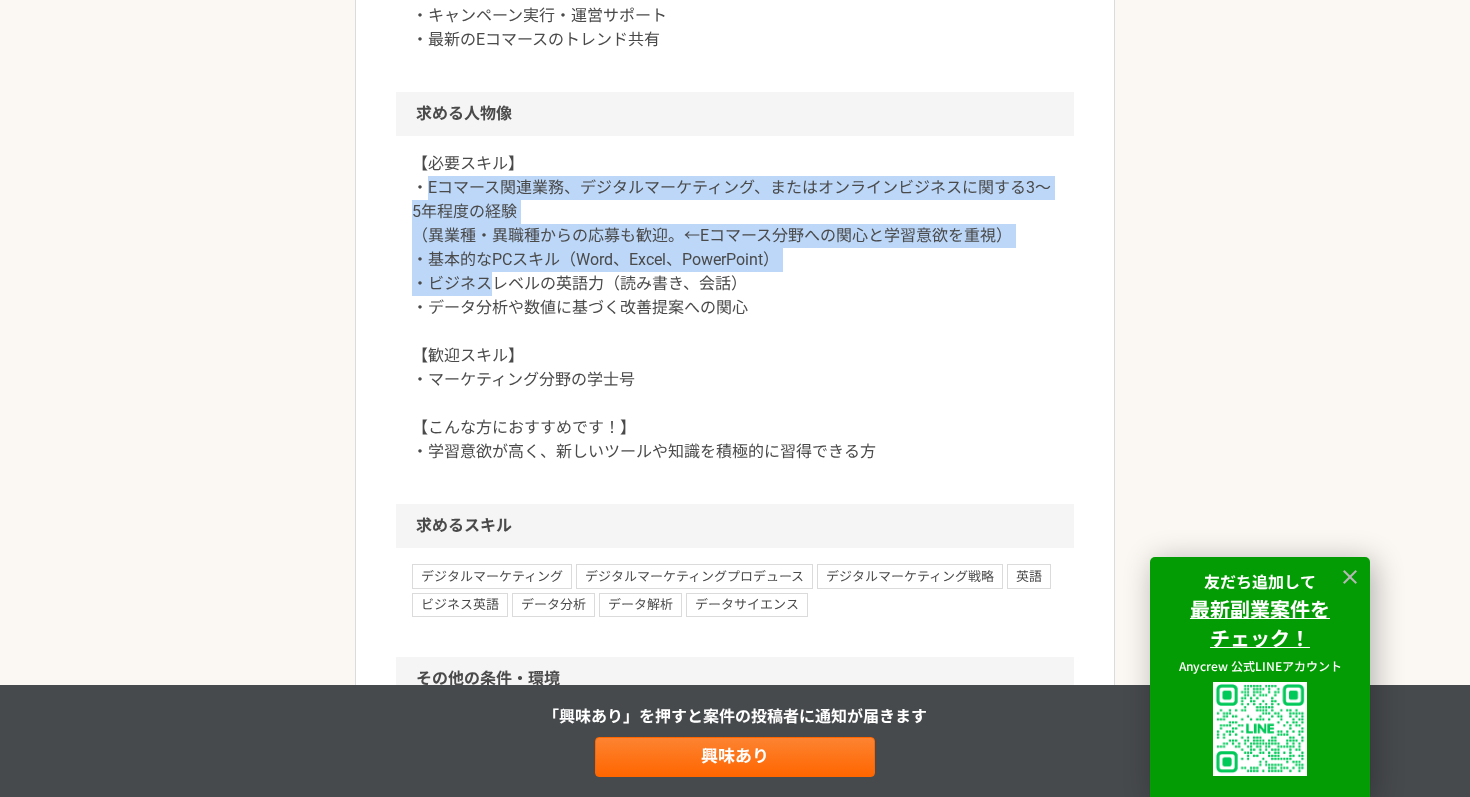 drag, startPoint x: 423, startPoint y: 183, endPoint x: 489, endPoint y: 289, distance: 124.86793 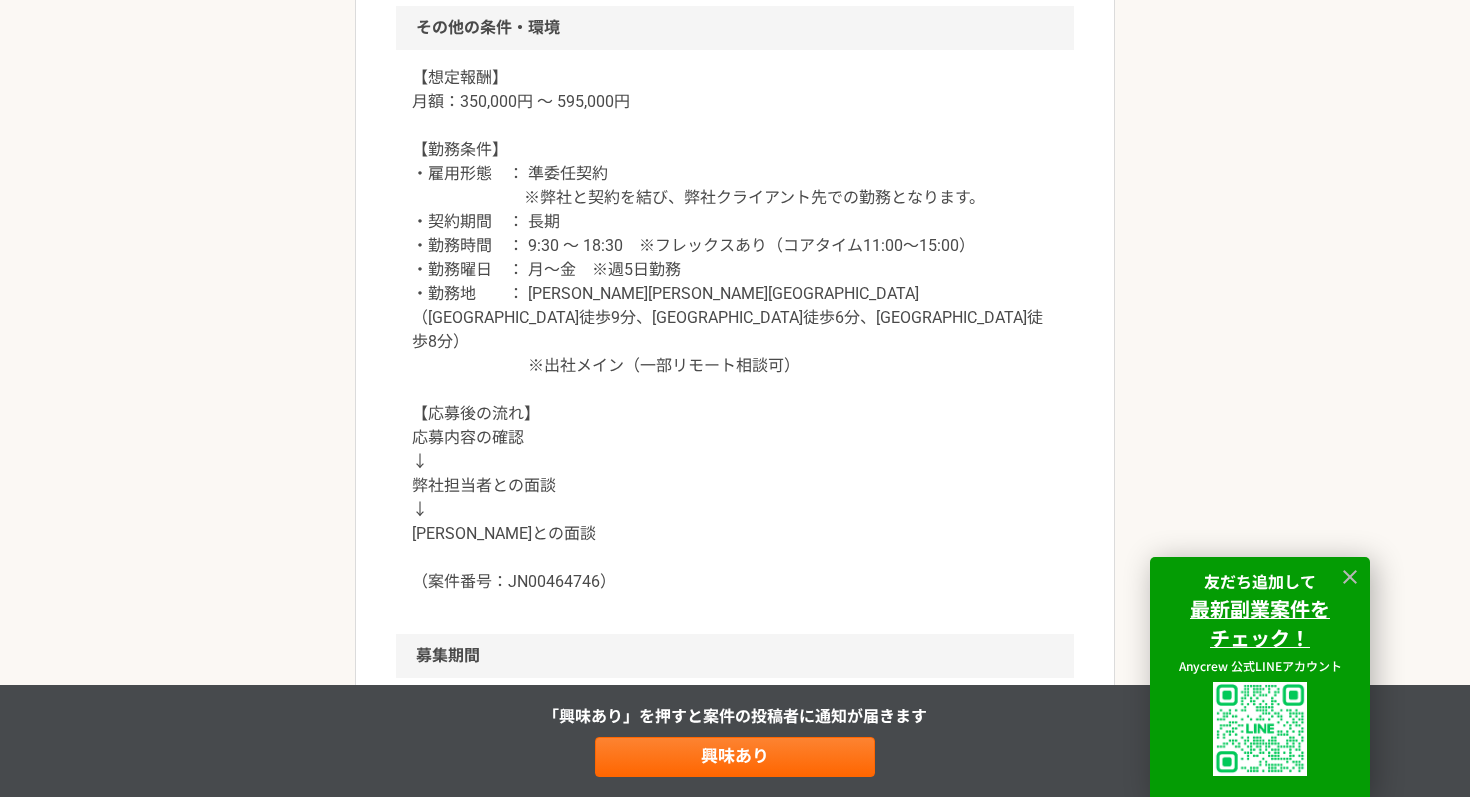 scroll, scrollTop: 1922, scrollLeft: 0, axis: vertical 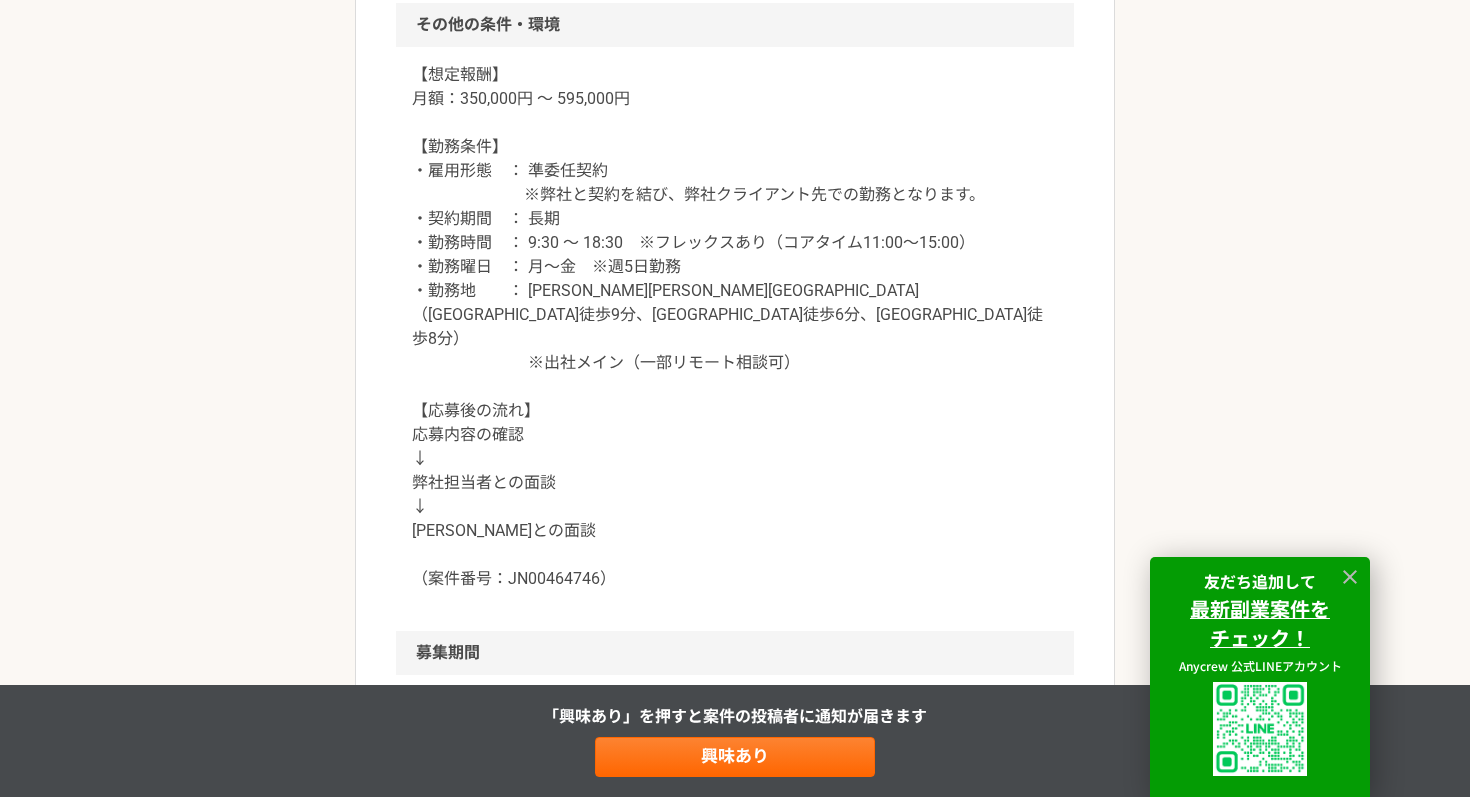 click on "【想定報酬】
月額：350,000円 ～ 595,000円
【勤務条件】
・雇用形態　： 準委任契約
※弊社と契約を結び、弊社クライアント先での勤務となります。
・契約期間　： 長期
・勤務時間　： 9:30 ～ 18:30　※フレックスあり（コアタイム11:00～15:00）
・勤務曜日　： 月～金　※週5日勤務
・勤務地　　： 東京都千代田区（秋葉原駅徒歩9分、末広町駅徒歩6分、淡路町駅徒歩8分）
※出社メイン（一部リモート相談可）
【応募後の流れ】
応募内容の確認
↓
弊社担当者との面談
↓
クライアントとの面談
（案件番号：JN00464746）" at bounding box center (735, 327) 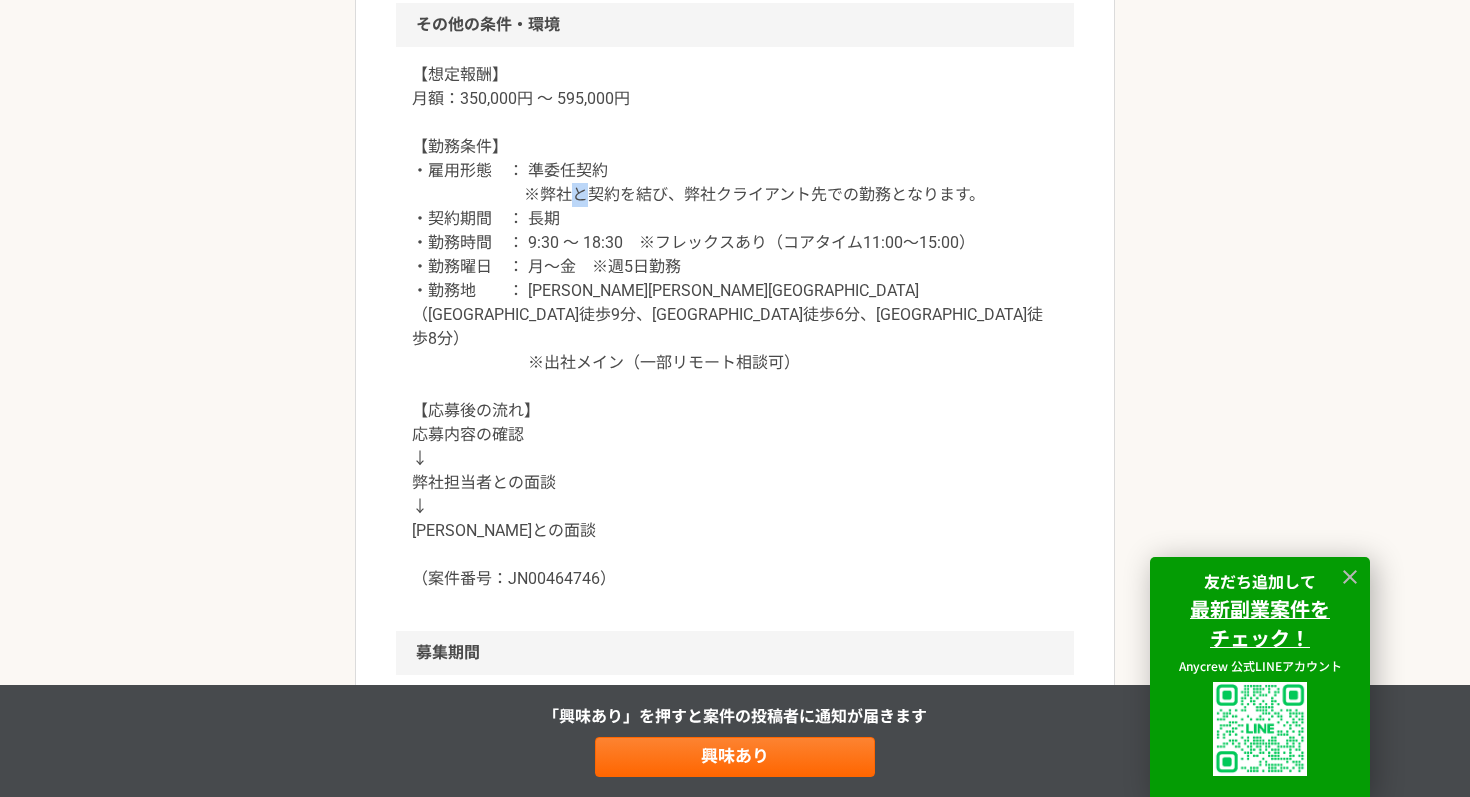 click on "【想定報酬】
月額：350,000円 ～ 595,000円
【勤務条件】
・雇用形態　： 準委任契約
※弊社と契約を結び、弊社クライアント先での勤務となります。
・契約期間　： 長期
・勤務時間　： 9:30 ～ 18:30　※フレックスあり（コアタイム11:00～15:00）
・勤務曜日　： 月～金　※週5日勤務
・勤務地　　： 東京都千代田区（秋葉原駅徒歩9分、末広町駅徒歩6分、淡路町駅徒歩8分）
※出社メイン（一部リモート相談可）
【応募後の流れ】
応募内容の確認
↓
弊社担当者との面談
↓
クライアントとの面談
（案件番号：JN00464746）" at bounding box center (735, 327) 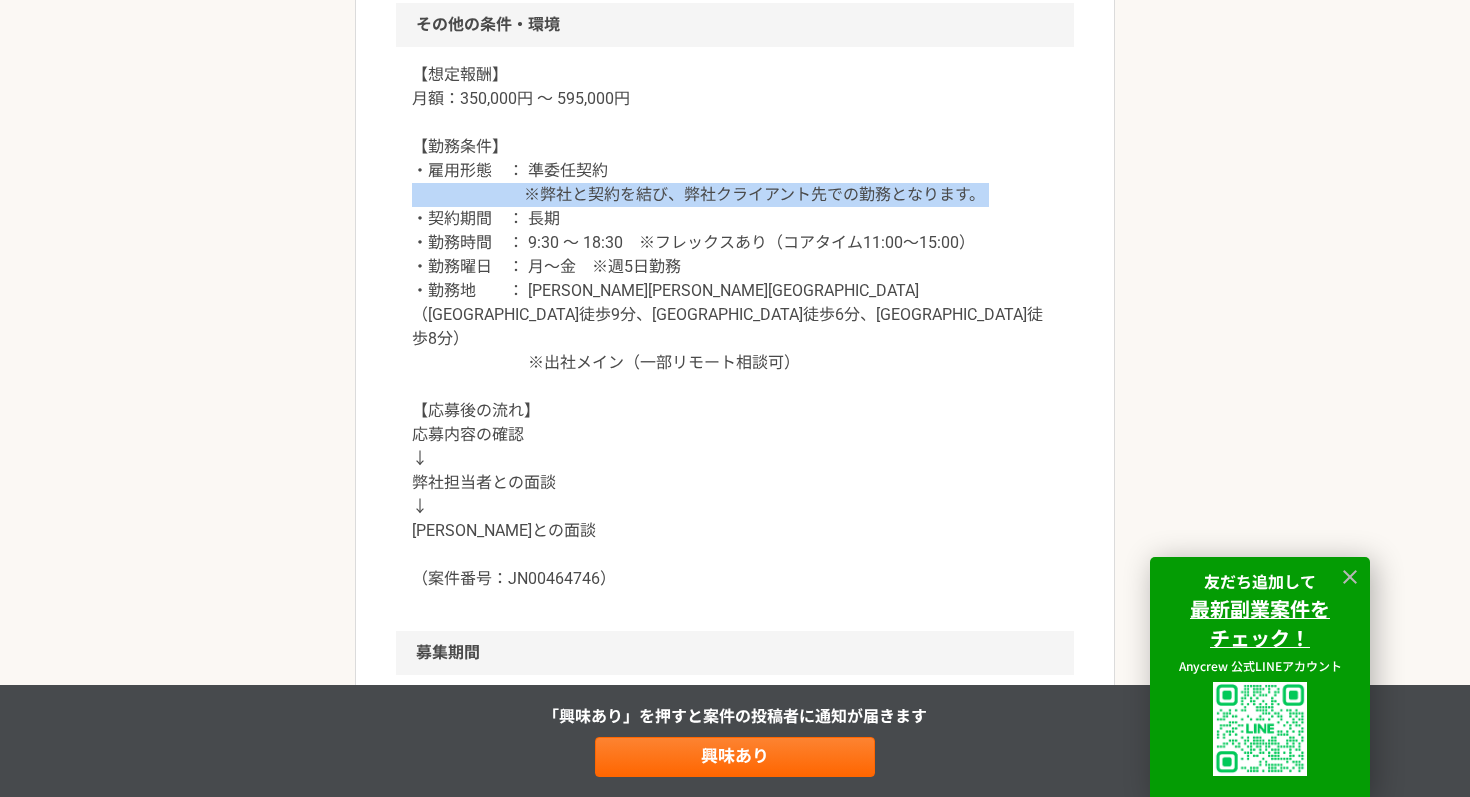 click on "【想定報酬】
月額：350,000円 ～ 595,000円
【勤務条件】
・雇用形態　： 準委任契約
※弊社と契約を結び、弊社クライアント先での勤務となります。
・契約期間　： 長期
・勤務時間　： 9:30 ～ 18:30　※フレックスあり（コアタイム11:00～15:00）
・勤務曜日　： 月～金　※週5日勤務
・勤務地　　： 東京都千代田区（秋葉原駅徒歩9分、末広町駅徒歩6分、淡路町駅徒歩8分）
※出社メイン（一部リモート相談可）
【応募後の流れ】
応募内容の確認
↓
弊社担当者との面談
↓
クライアントとの面談
（案件番号：JN00464746）" at bounding box center [735, 327] 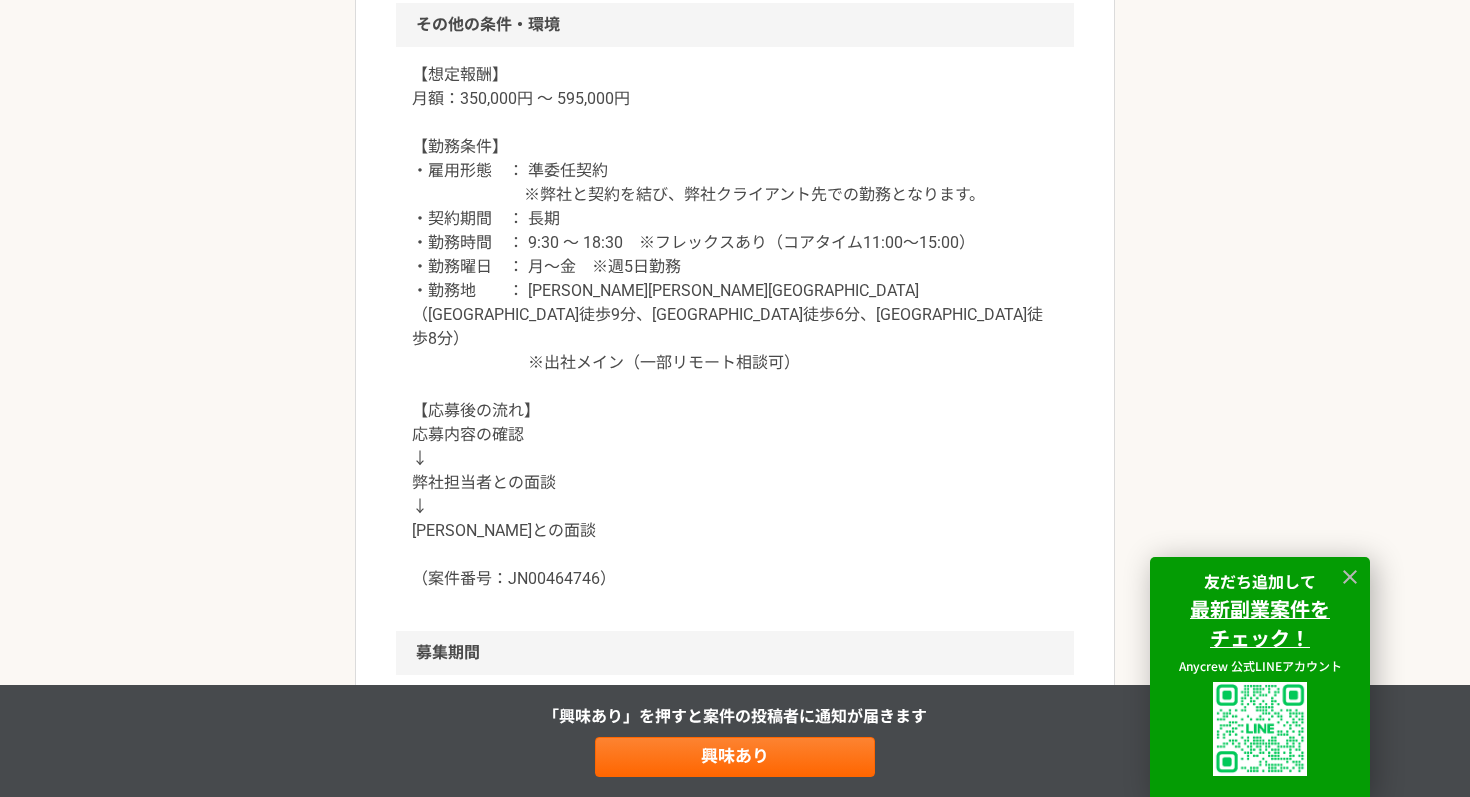 click on "【想定報酬】
月額：350,000円 ～ 595,000円
【勤務条件】
・雇用形態　： 準委任契約
※弊社と契約を結び、弊社クライアント先での勤務となります。
・契約期間　： 長期
・勤務時間　： 9:30 ～ 18:30　※フレックスあり（コアタイム11:00～15:00）
・勤務曜日　： 月～金　※週5日勤務
・勤務地　　： 東京都千代田区（秋葉原駅徒歩9分、末広町駅徒歩6分、淡路町駅徒歩8分）
※出社メイン（一部リモート相談可）
【応募後の流れ】
応募内容の確認
↓
弊社担当者との面談
↓
クライアントとの面談
（案件番号：JN00464746）" at bounding box center (735, 327) 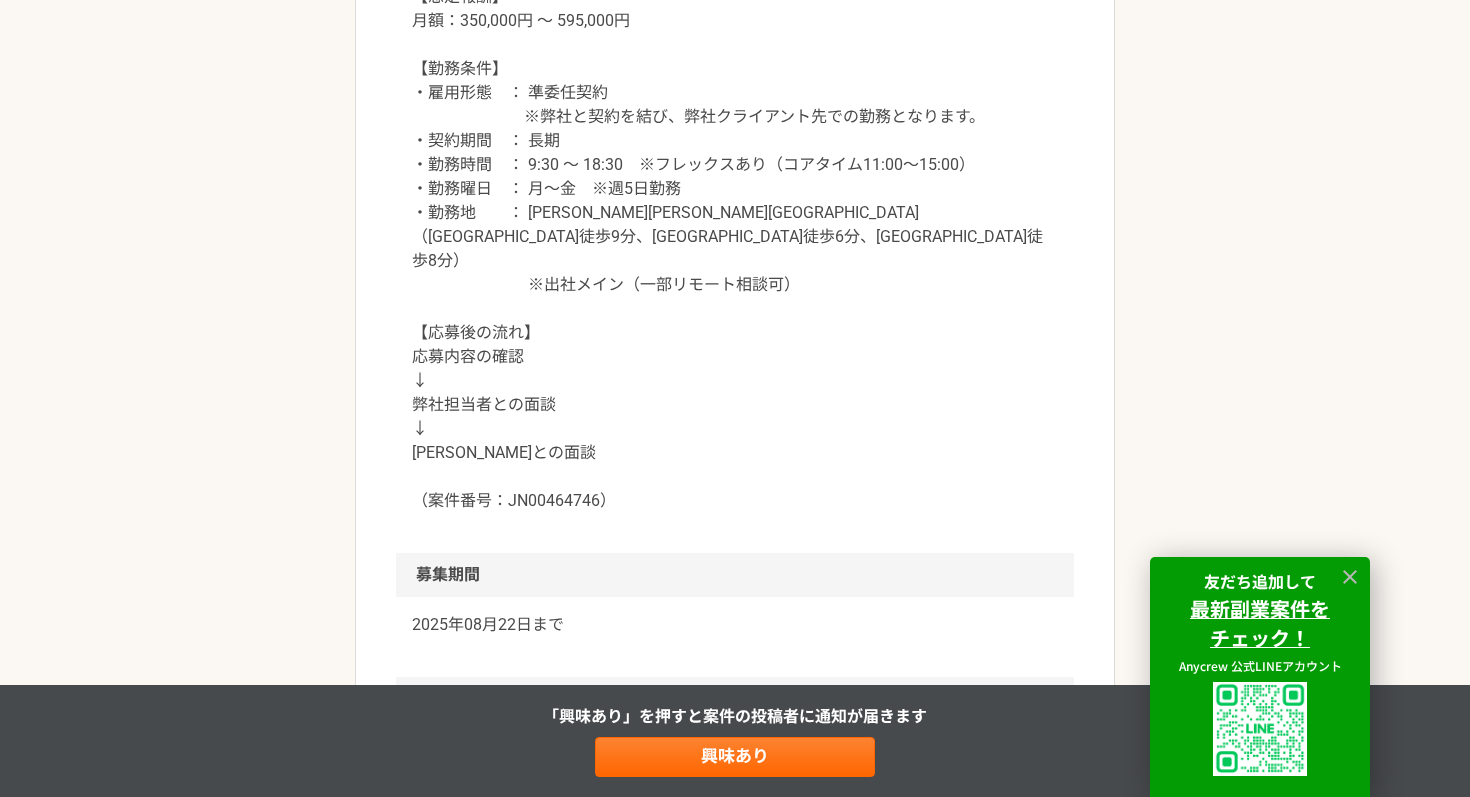 scroll, scrollTop: 1998, scrollLeft: 0, axis: vertical 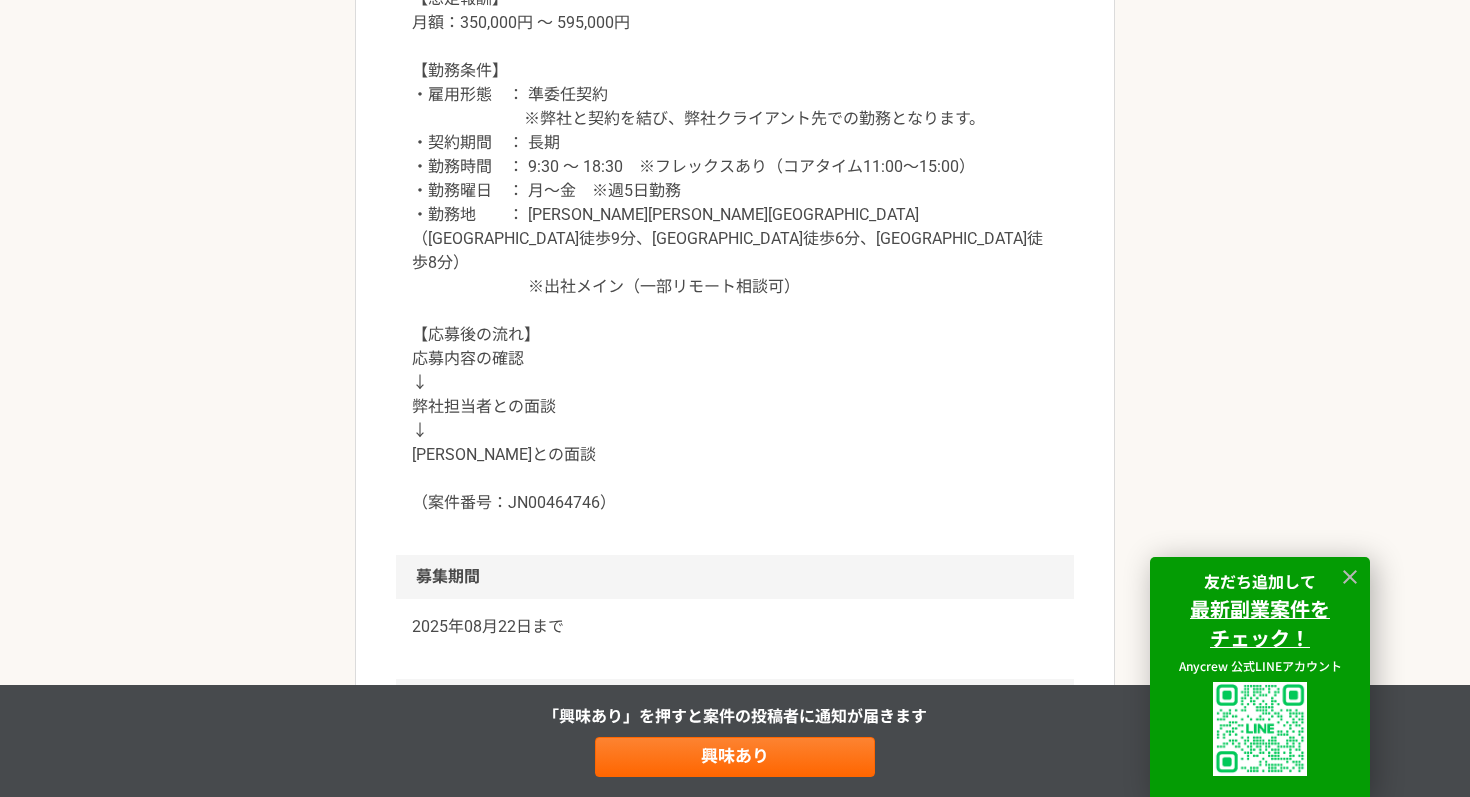 click on "【想定報酬】
月額：350,000円 ～ 595,000円
【勤務条件】
・雇用形態　： 準委任契約
※弊社と契約を結び、弊社クライアント先での勤務となります。
・契約期間　： 長期
・勤務時間　： 9:30 ～ 18:30　※フレックスあり（コアタイム11:00～15:00）
・勤務曜日　： 月～金　※週5日勤務
・勤務地　　： 東京都千代田区（秋葉原駅徒歩9分、末広町駅徒歩6分、淡路町駅徒歩8分）
※出社メイン（一部リモート相談可）
【応募後の流れ】
応募内容の確認
↓
弊社担当者との面談
↓
クライアントとの面談
（案件番号：JN00464746）" at bounding box center (735, 251) 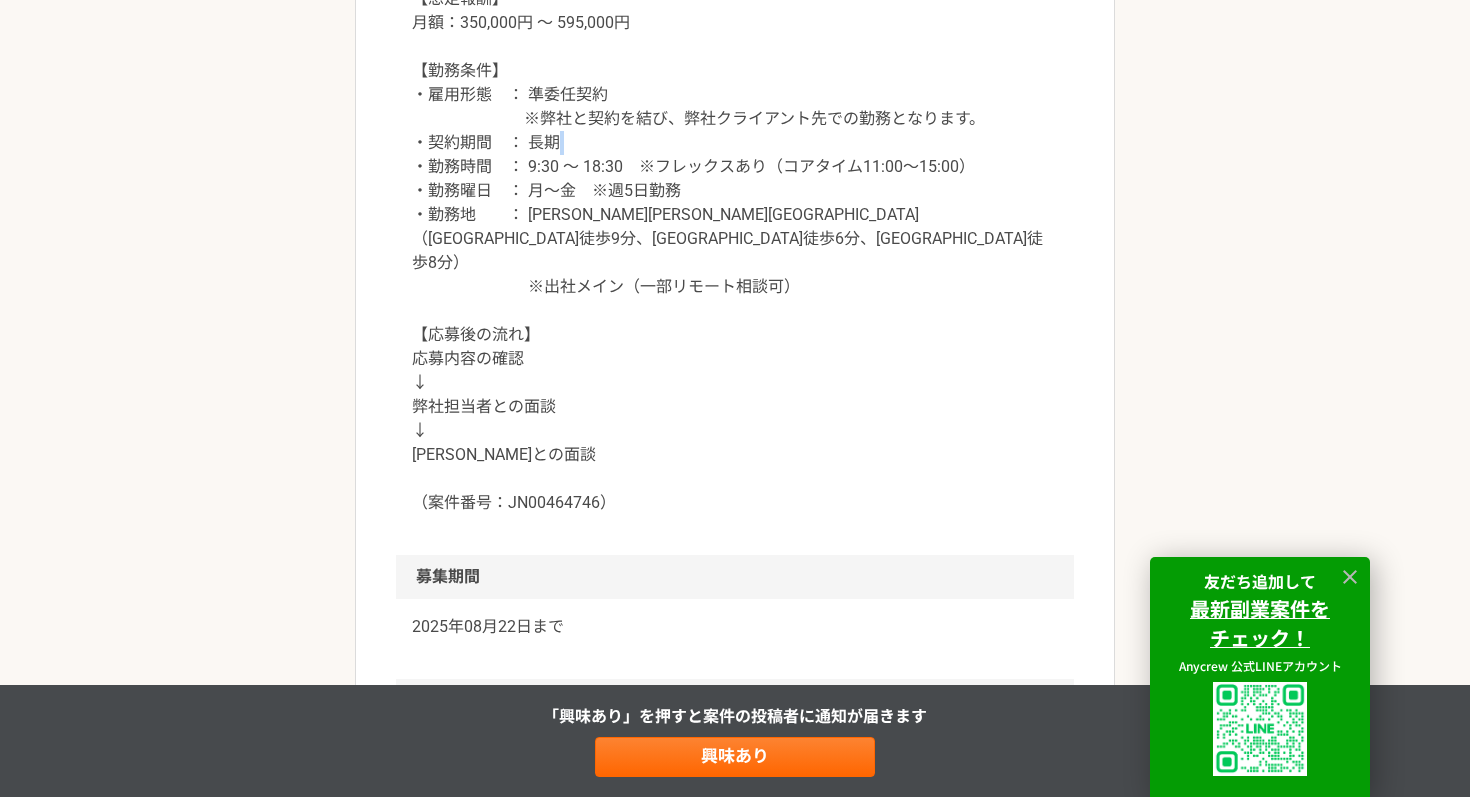 click on "【想定報酬】
月額：350,000円 ～ 595,000円
【勤務条件】
・雇用形態　： 準委任契約
※弊社と契約を結び、弊社クライアント先での勤務となります。
・契約期間　： 長期
・勤務時間　： 9:30 ～ 18:30　※フレックスあり（コアタイム11:00～15:00）
・勤務曜日　： 月～金　※週5日勤務
・勤務地　　： 東京都千代田区（秋葉原駅徒歩9分、末広町駅徒歩6分、淡路町駅徒歩8分）
※出社メイン（一部リモート相談可）
【応募後の流れ】
応募内容の確認
↓
弊社担当者との面談
↓
クライアントとの面談
（案件番号：JN00464746）" at bounding box center (735, 251) 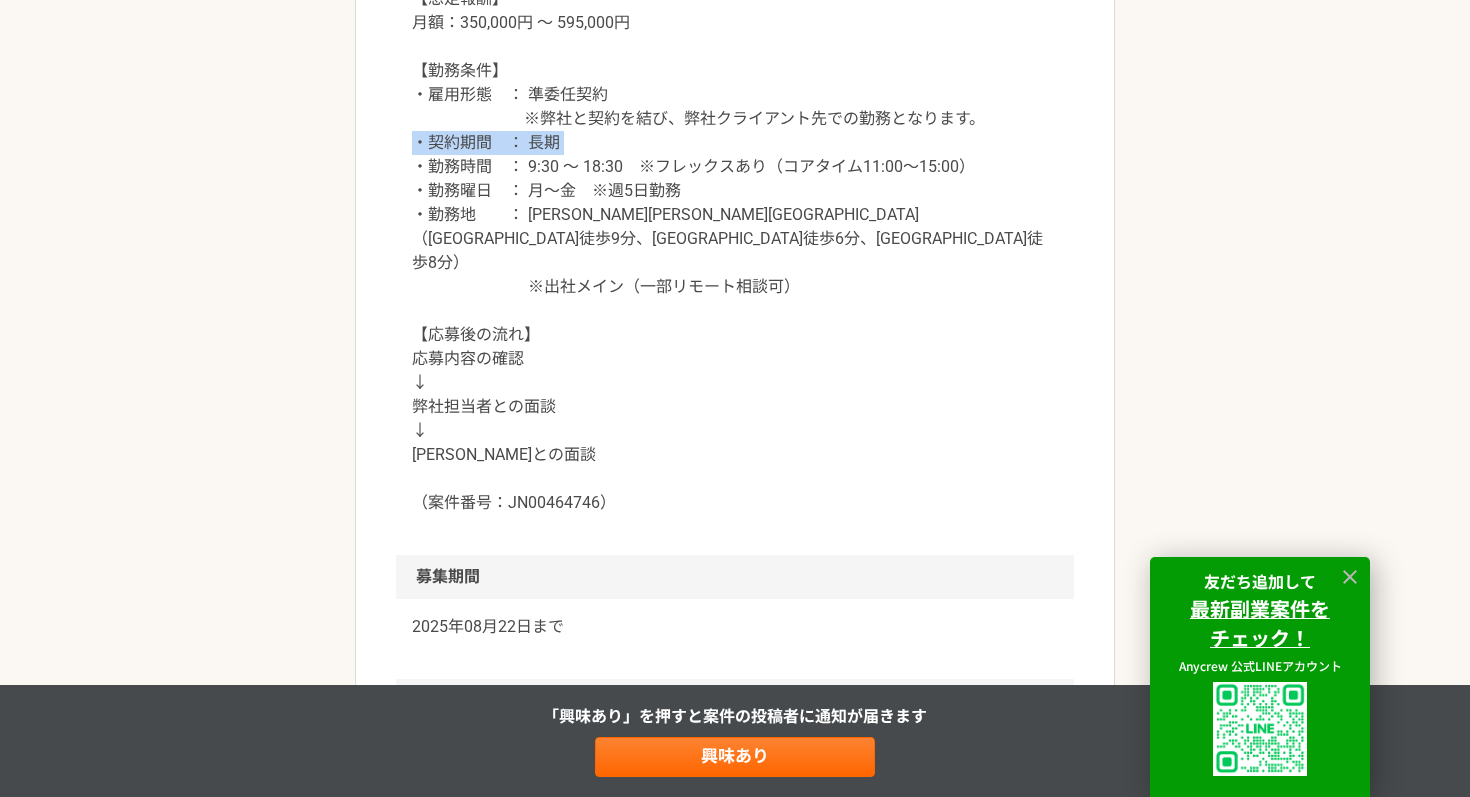 click on "【想定報酬】
月額：350,000円 ～ 595,000円
【勤務条件】
・雇用形態　： 準委任契約
※弊社と契約を結び、弊社クライアント先での勤務となります。
・契約期間　： 長期
・勤務時間　： 9:30 ～ 18:30　※フレックスあり（コアタイム11:00～15:00）
・勤務曜日　： 月～金　※週5日勤務
・勤務地　　： 東京都千代田区（秋葉原駅徒歩9分、末広町駅徒歩6分、淡路町駅徒歩8分）
※出社メイン（一部リモート相談可）
【応募後の流れ】
応募内容の確認
↓
弊社担当者との面談
↓
クライアントとの面談
（案件番号：JN00464746）" at bounding box center (735, 251) 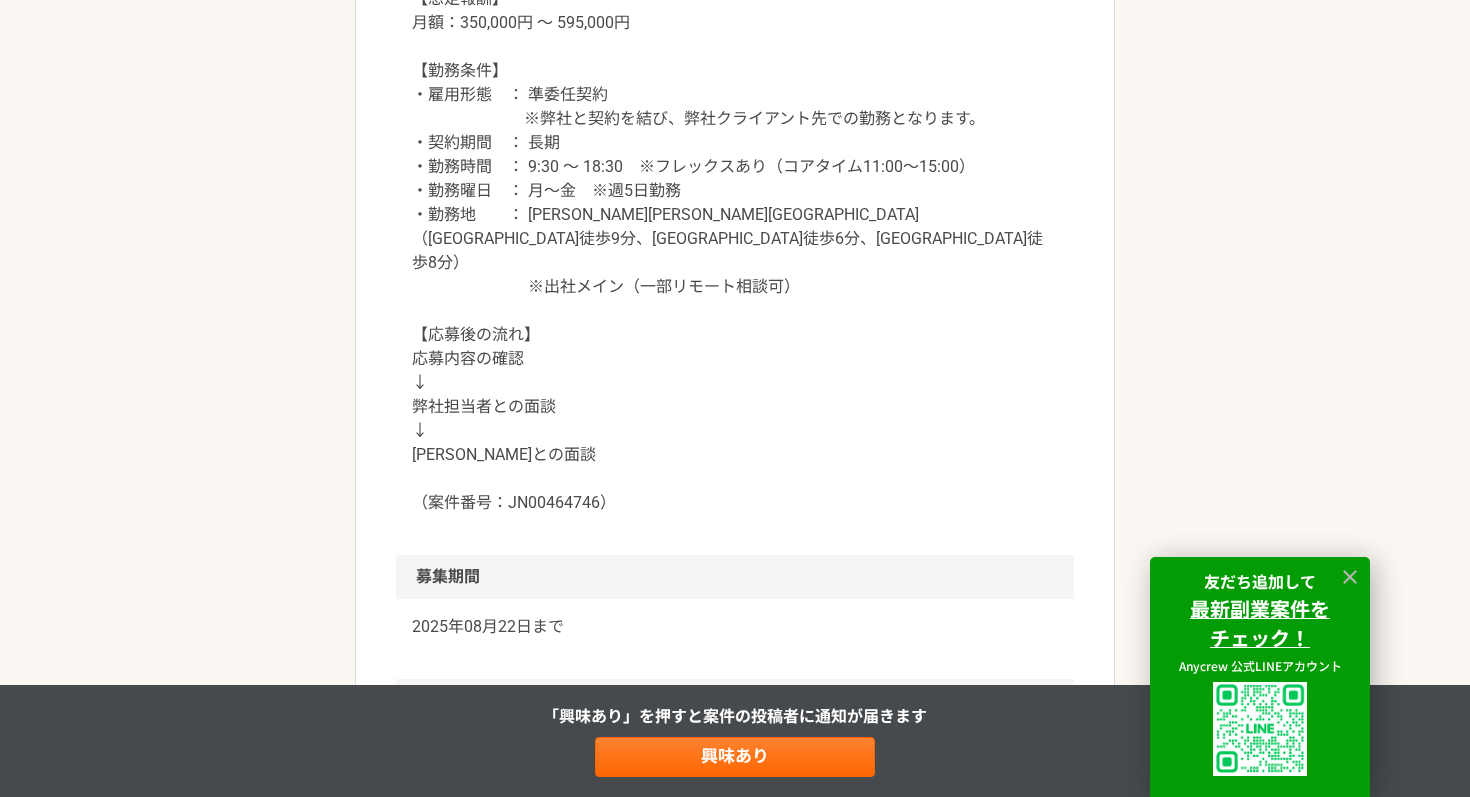 click on "【想定報酬】
月額：350,000円 ～ 595,000円
【勤務条件】
・雇用形態　： 準委任契約
※弊社と契約を結び、弊社クライアント先での勤務となります。
・契約期間　： 長期
・勤務時間　： 9:30 ～ 18:30　※フレックスあり（コアタイム11:00～15:00）
・勤務曜日　： 月～金　※週5日勤務
・勤務地　　： 東京都千代田区（秋葉原駅徒歩9分、末広町駅徒歩6分、淡路町駅徒歩8分）
※出社メイン（一部リモート相談可）
【応募後の流れ】
応募内容の確認
↓
弊社担当者との面談
↓
クライアントとの面談
（案件番号：JN00464746）" at bounding box center (735, 251) 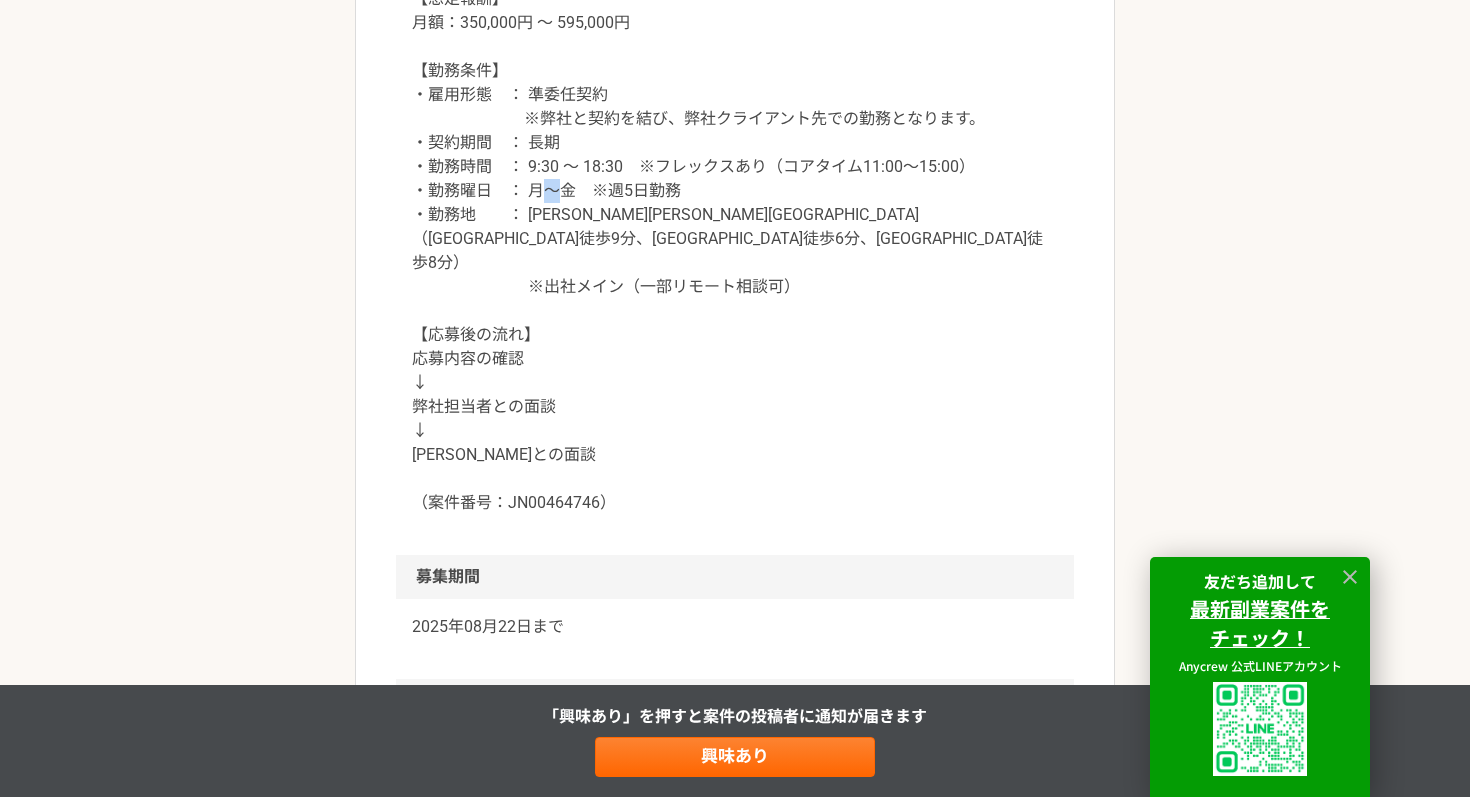 click on "【想定報酬】
月額：350,000円 ～ 595,000円
【勤務条件】
・雇用形態　： 準委任契約
※弊社と契約を結び、弊社クライアント先での勤務となります。
・契約期間　： 長期
・勤務時間　： 9:30 ～ 18:30　※フレックスあり（コアタイム11:00～15:00）
・勤務曜日　： 月～金　※週5日勤務
・勤務地　　： 東京都千代田区（秋葉原駅徒歩9分、末広町駅徒歩6分、淡路町駅徒歩8分）
※出社メイン（一部リモート相談可）
【応募後の流れ】
応募内容の確認
↓
弊社担当者との面談
↓
クライアントとの面談
（案件番号：JN00464746）" at bounding box center (735, 251) 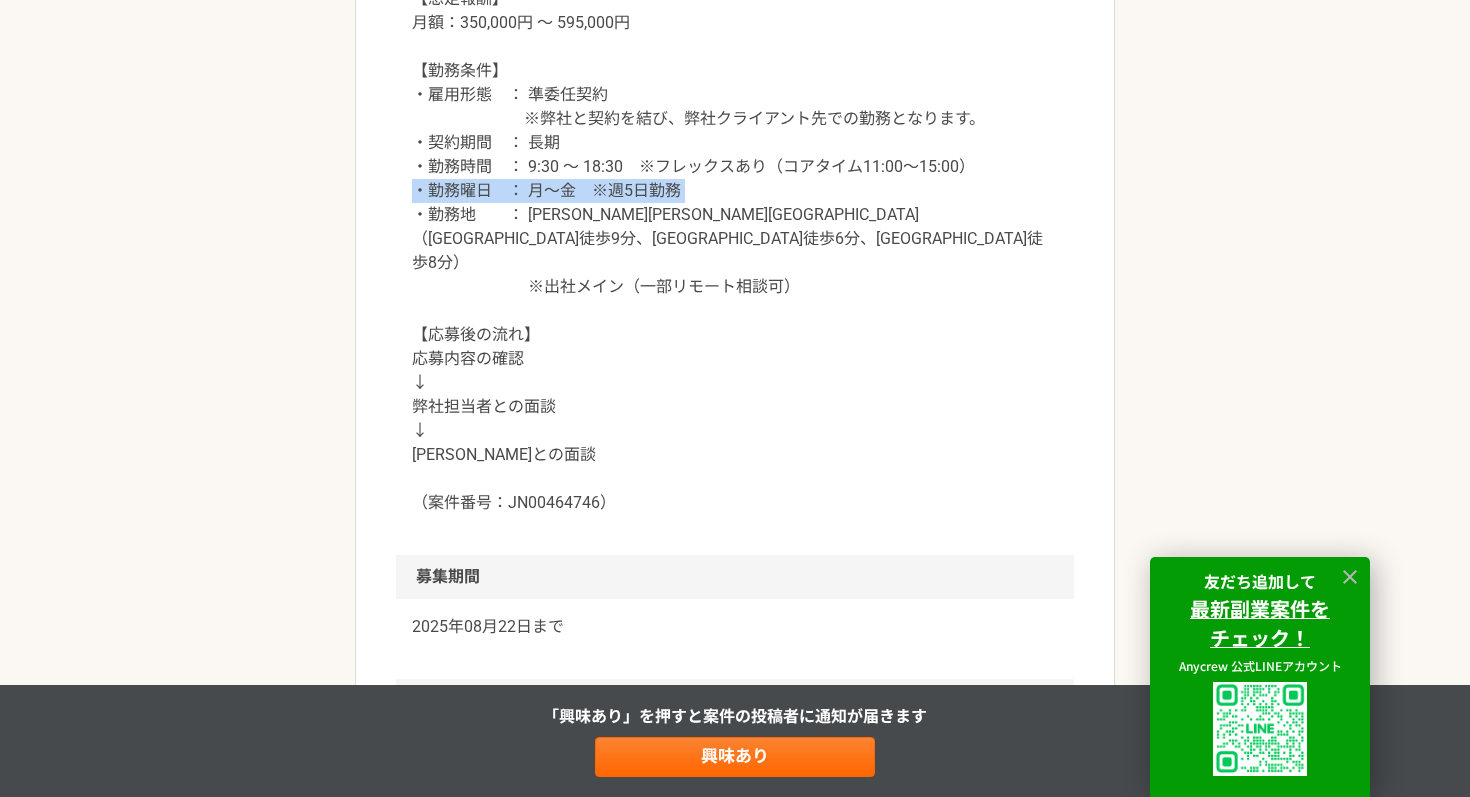 click on "【想定報酬】
月額：350,000円 ～ 595,000円
【勤務条件】
・雇用形態　： 準委任契約
※弊社と契約を結び、弊社クライアント先での勤務となります。
・契約期間　： 長期
・勤務時間　： 9:30 ～ 18:30　※フレックスあり（コアタイム11:00～15:00）
・勤務曜日　： 月～金　※週5日勤務
・勤務地　　： 東京都千代田区（秋葉原駅徒歩9分、末広町駅徒歩6分、淡路町駅徒歩8分）
※出社メイン（一部リモート相談可）
【応募後の流れ】
応募内容の確認
↓
弊社担当者との面談
↓
クライアントとの面談
（案件番号：JN00464746）" at bounding box center [735, 251] 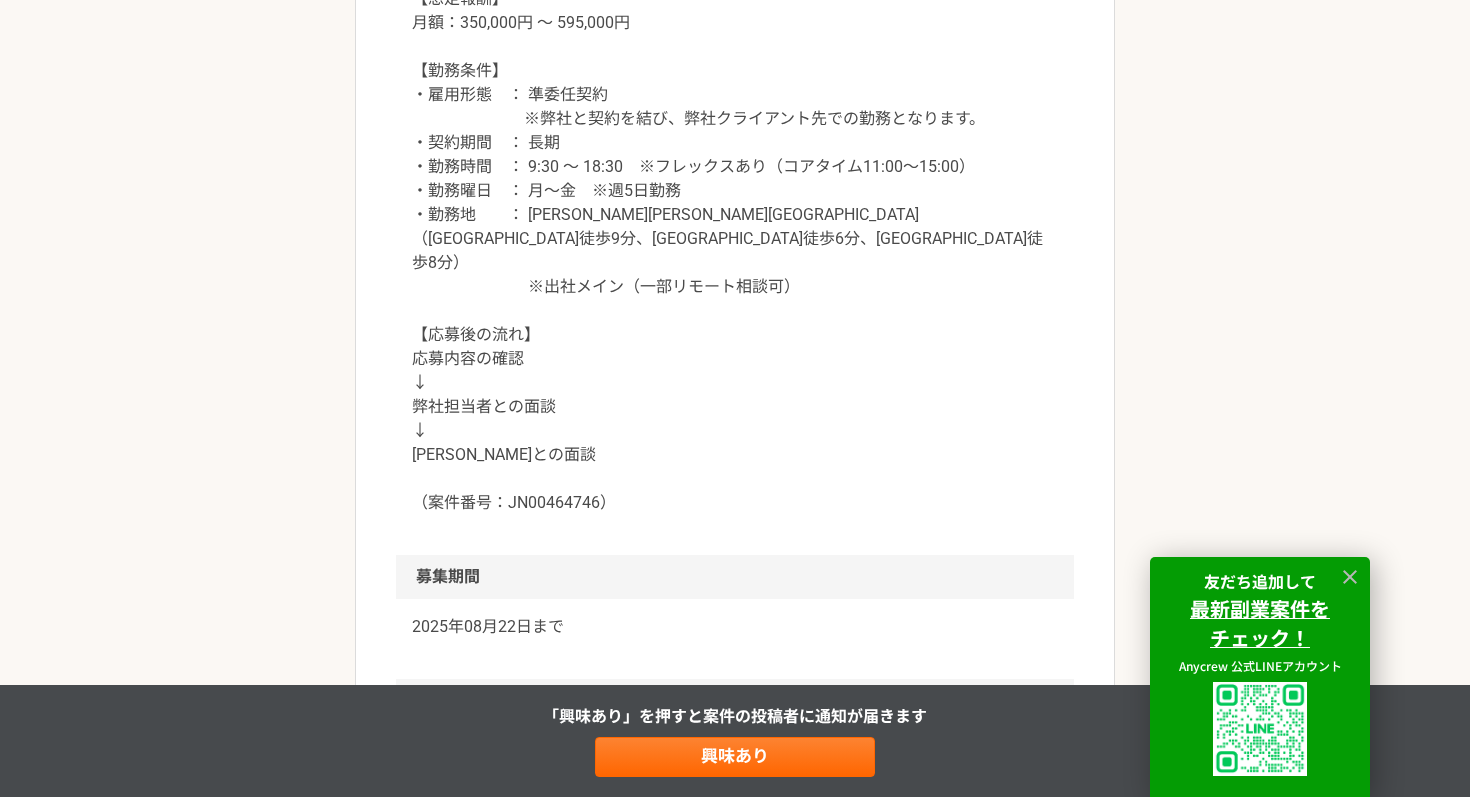 click on "【想定報酬】
月額：350,000円 ～ 595,000円
【勤務条件】
・雇用形態　： 準委任契約
※弊社と契約を結び、弊社クライアント先での勤務となります。
・契約期間　： 長期
・勤務時間　： 9:30 ～ 18:30　※フレックスあり（コアタイム11:00～15:00）
・勤務曜日　： 月～金　※週5日勤務
・勤務地　　： 東京都千代田区（秋葉原駅徒歩9分、末広町駅徒歩6分、淡路町駅徒歩8分）
※出社メイン（一部リモート相談可）
【応募後の流れ】
応募内容の確認
↓
弊社担当者との面談
↓
クライアントとの面談
（案件番号：JN00464746）" at bounding box center (735, 251) 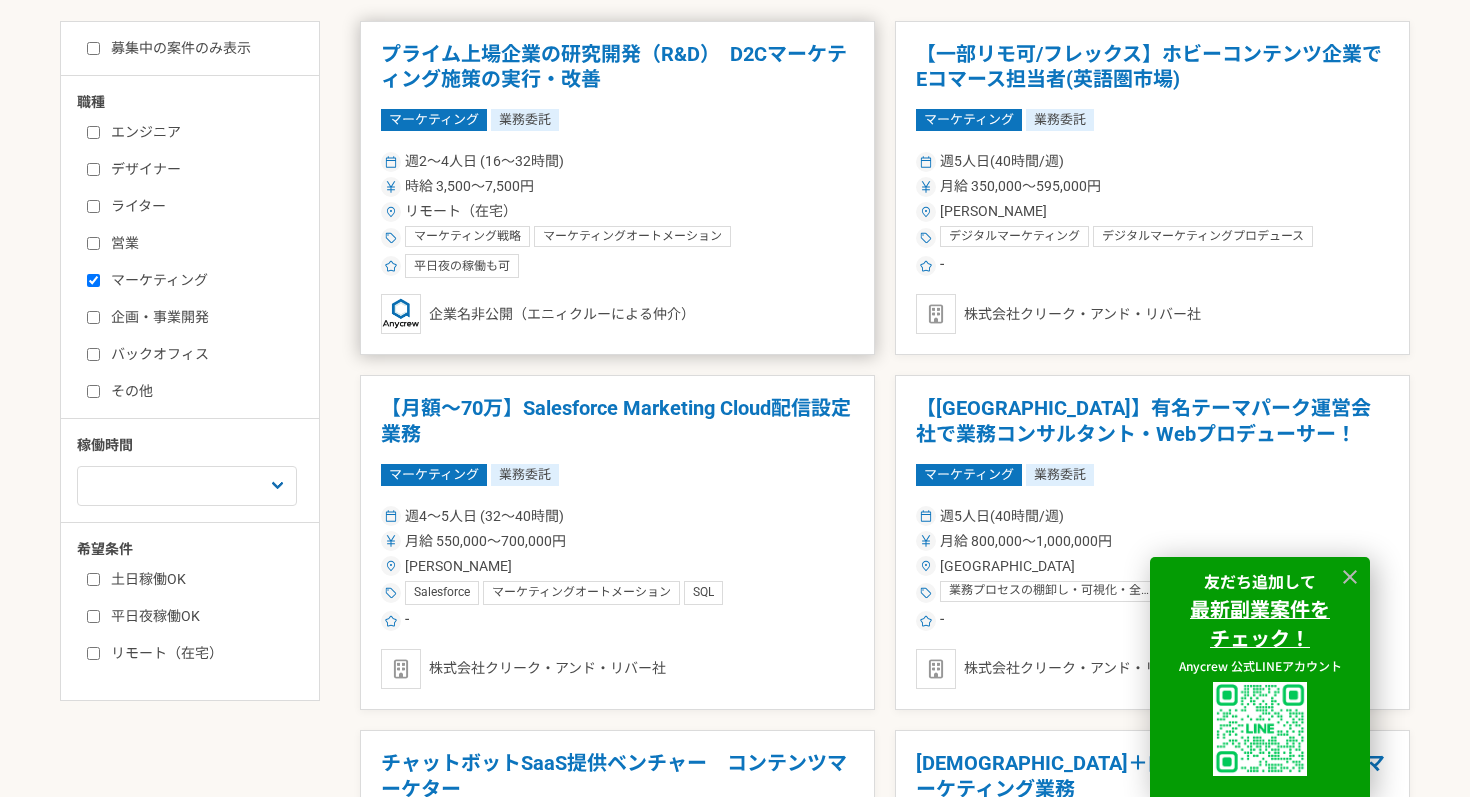 scroll, scrollTop: 415, scrollLeft: 0, axis: vertical 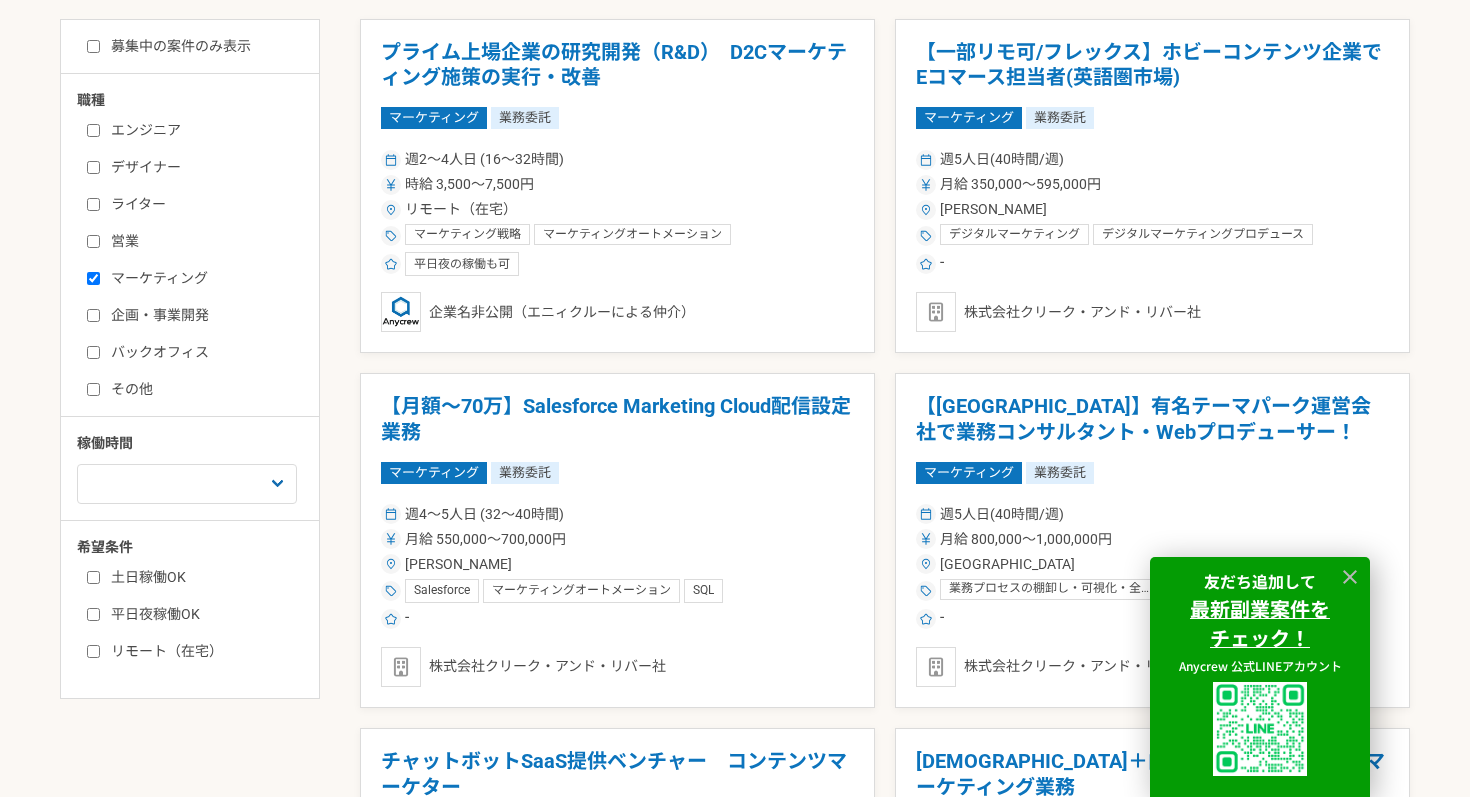 click on "リモート（在宅）" at bounding box center [202, 651] 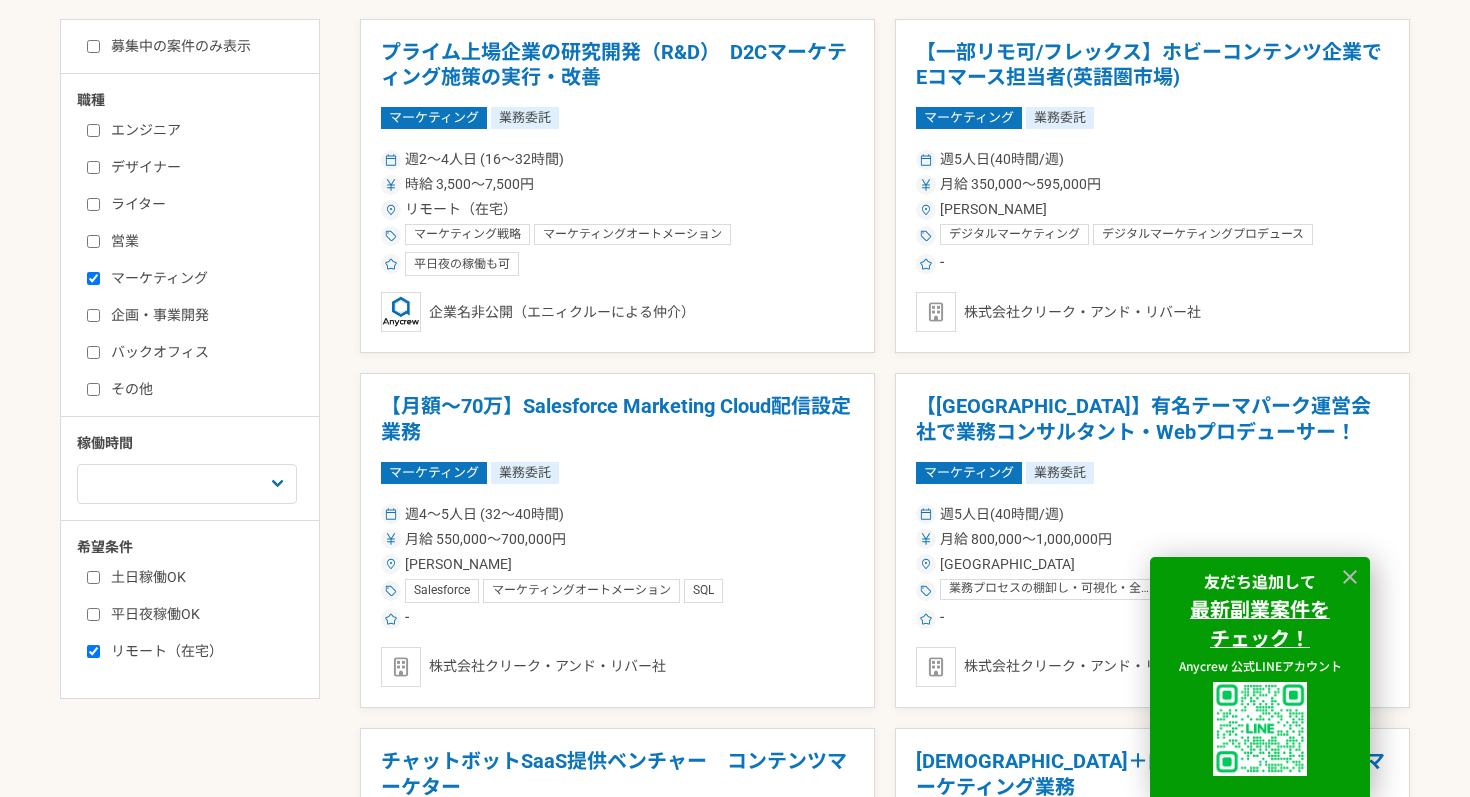checkbox on "true" 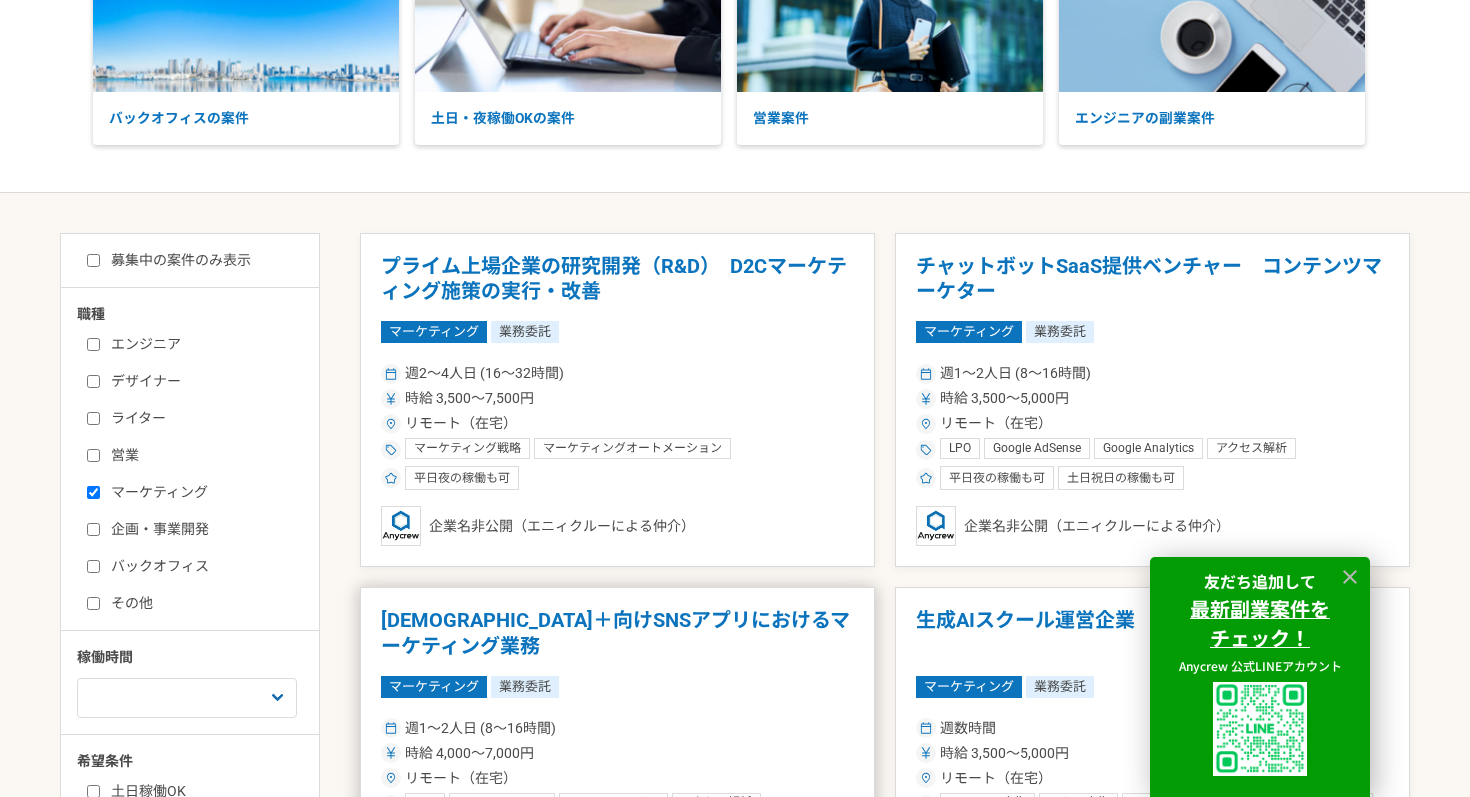 scroll, scrollTop: 0, scrollLeft: 0, axis: both 